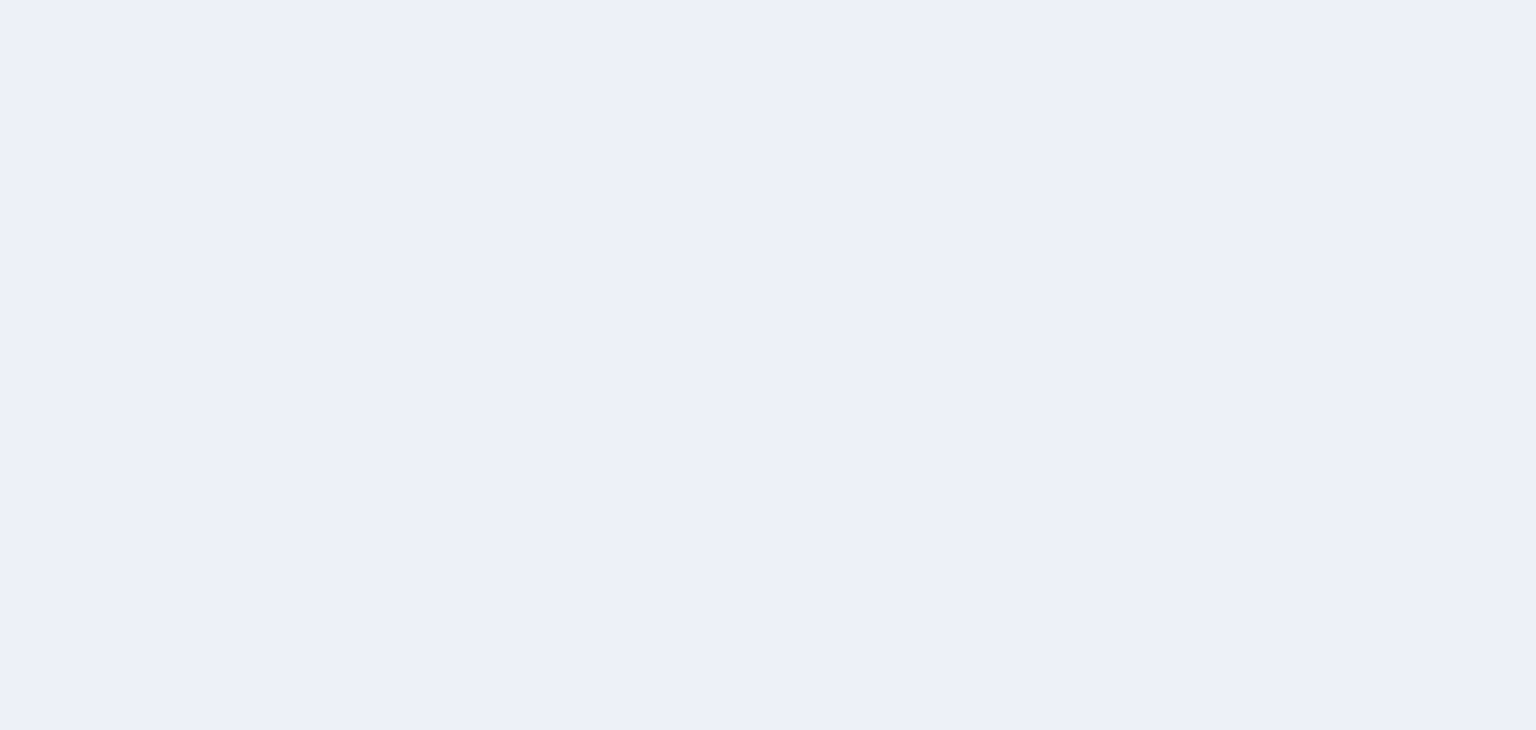 scroll, scrollTop: 0, scrollLeft: 0, axis: both 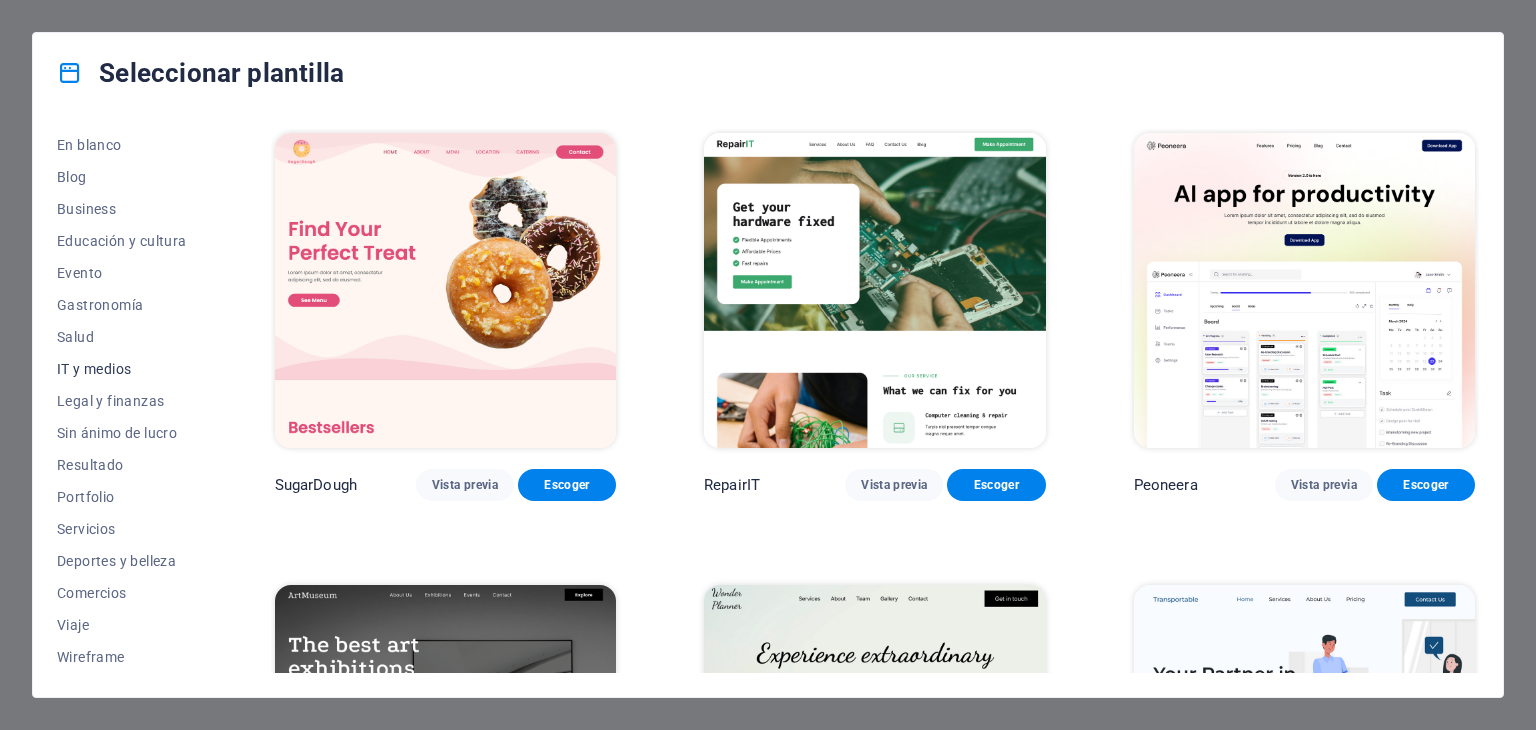 click on "IT y medios" at bounding box center (122, 369) 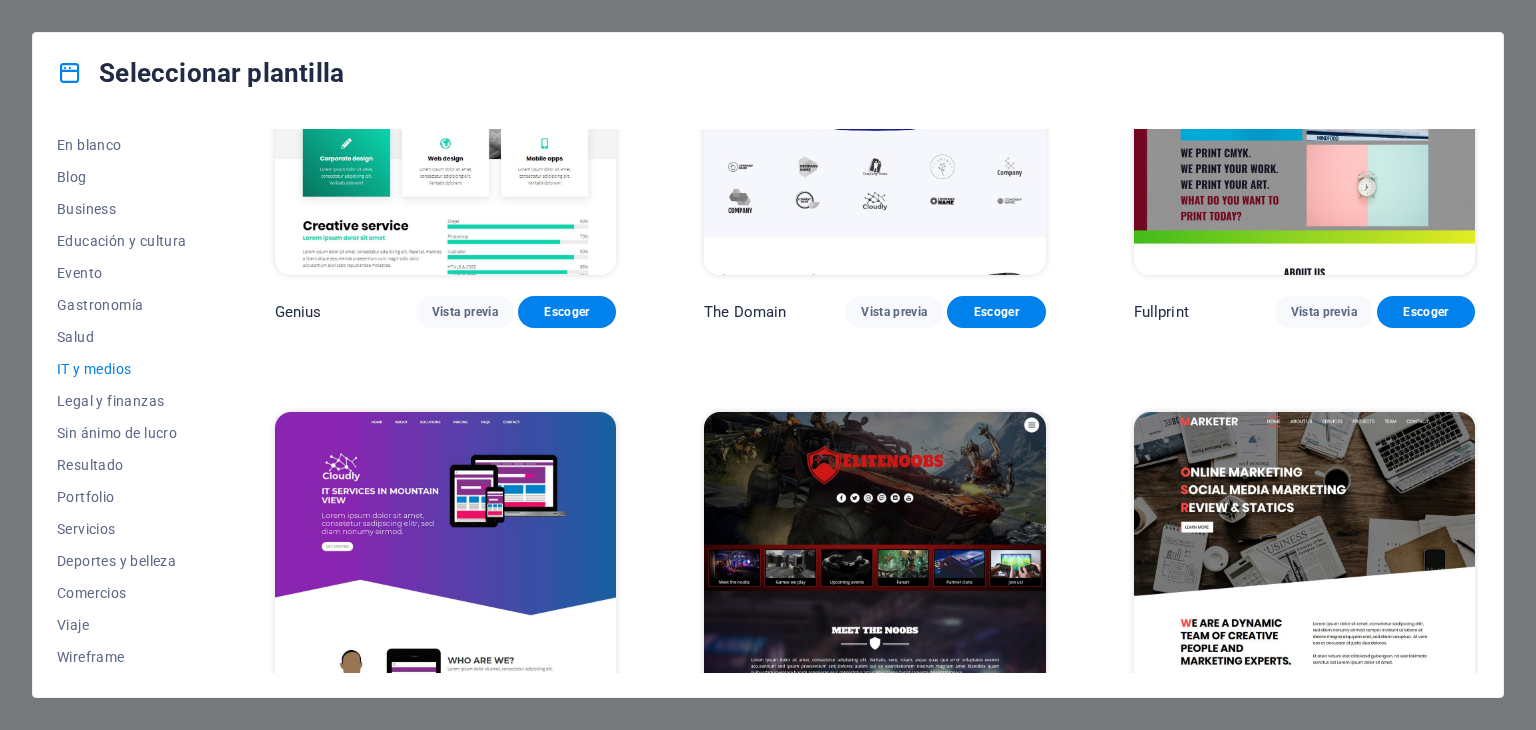 scroll, scrollTop: 1175, scrollLeft: 0, axis: vertical 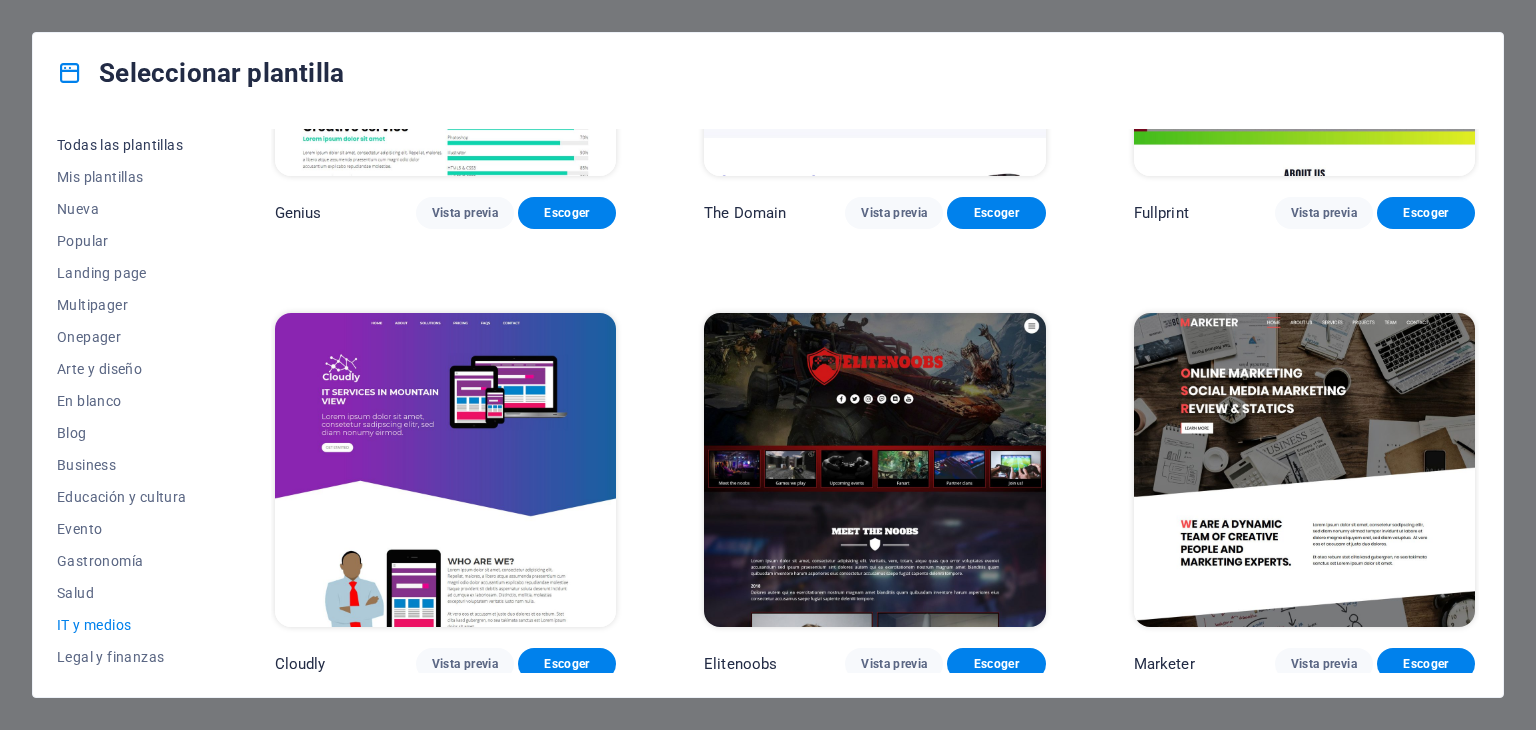 click on "Todas las plantillas" at bounding box center (122, 145) 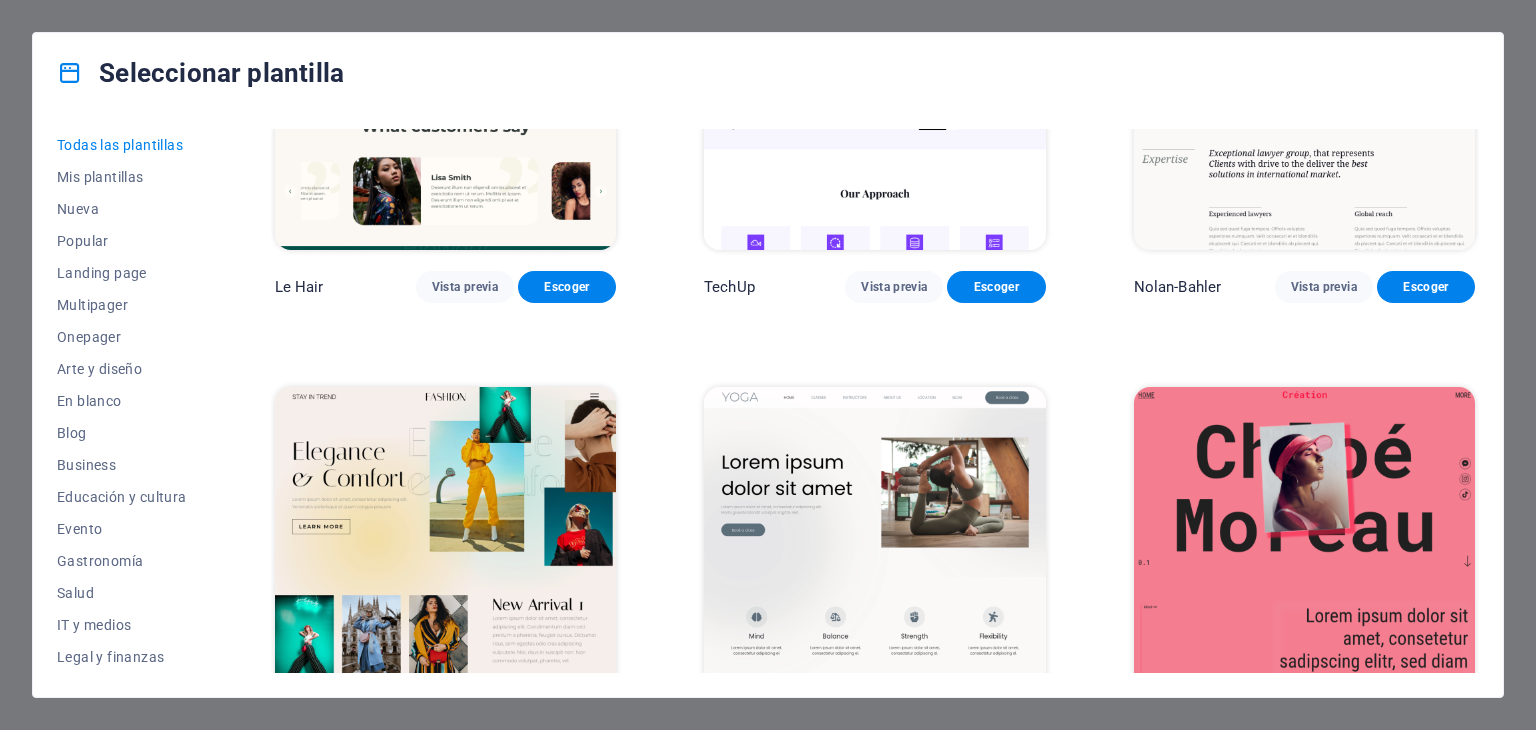 scroll, scrollTop: 6523, scrollLeft: 0, axis: vertical 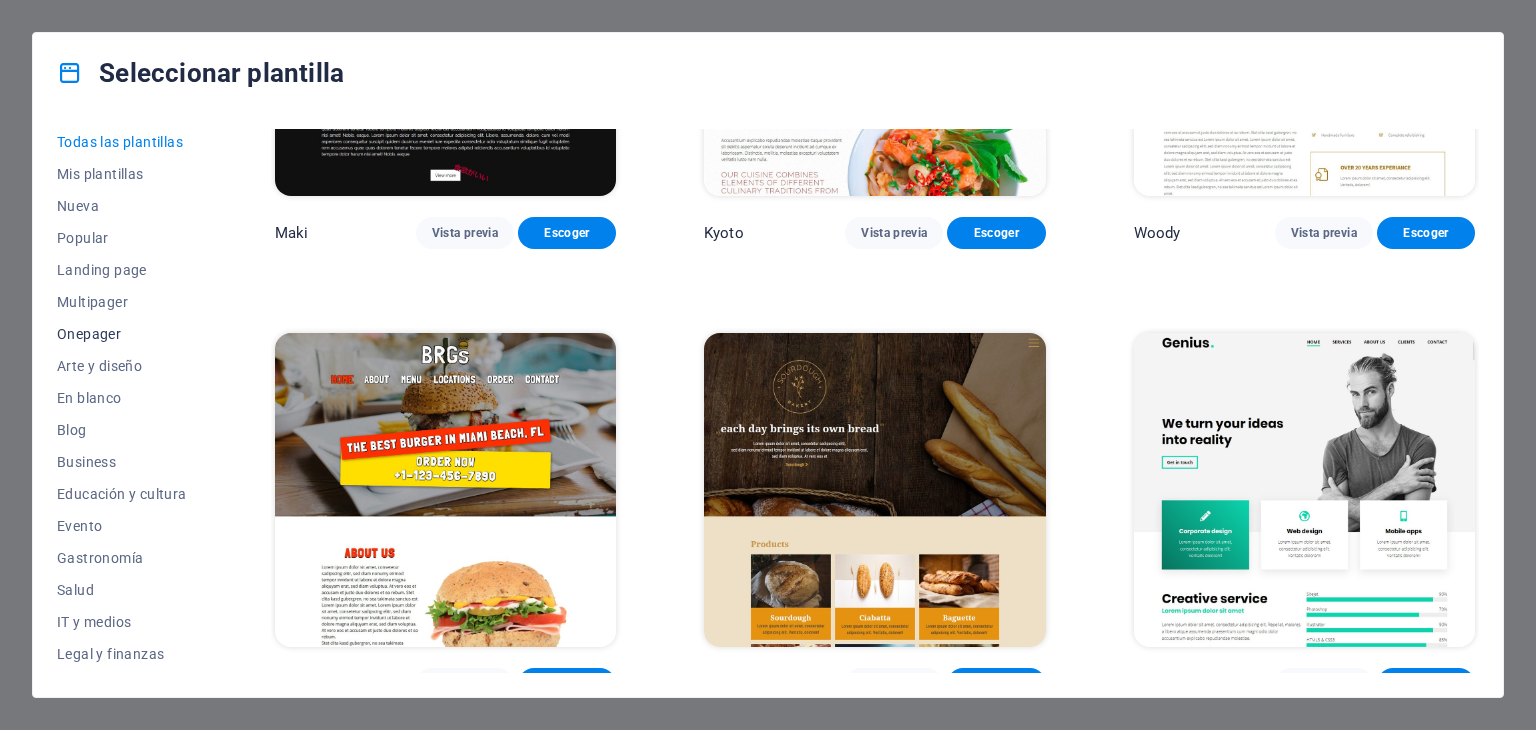 click on "Onepager" at bounding box center (122, 334) 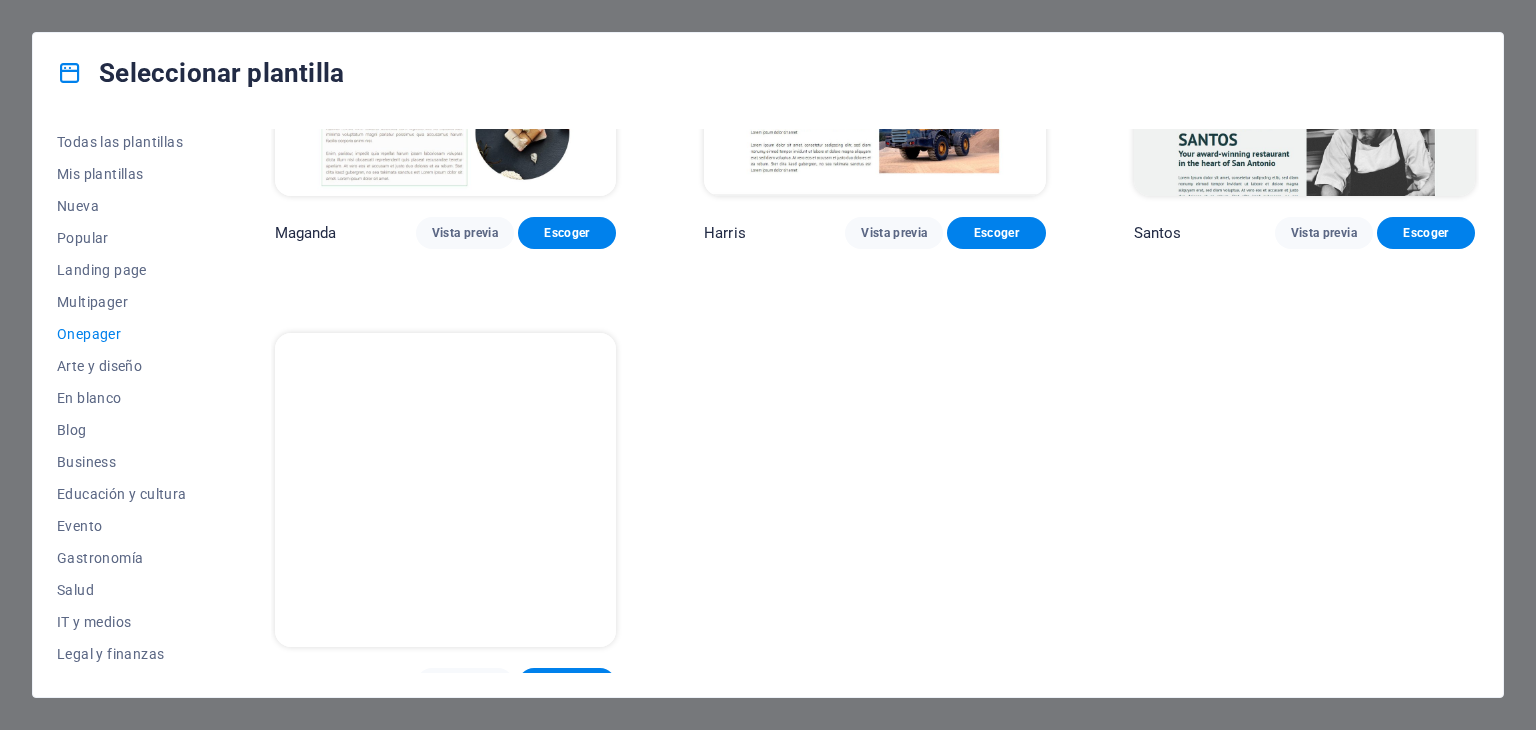 scroll, scrollTop: 4340, scrollLeft: 0, axis: vertical 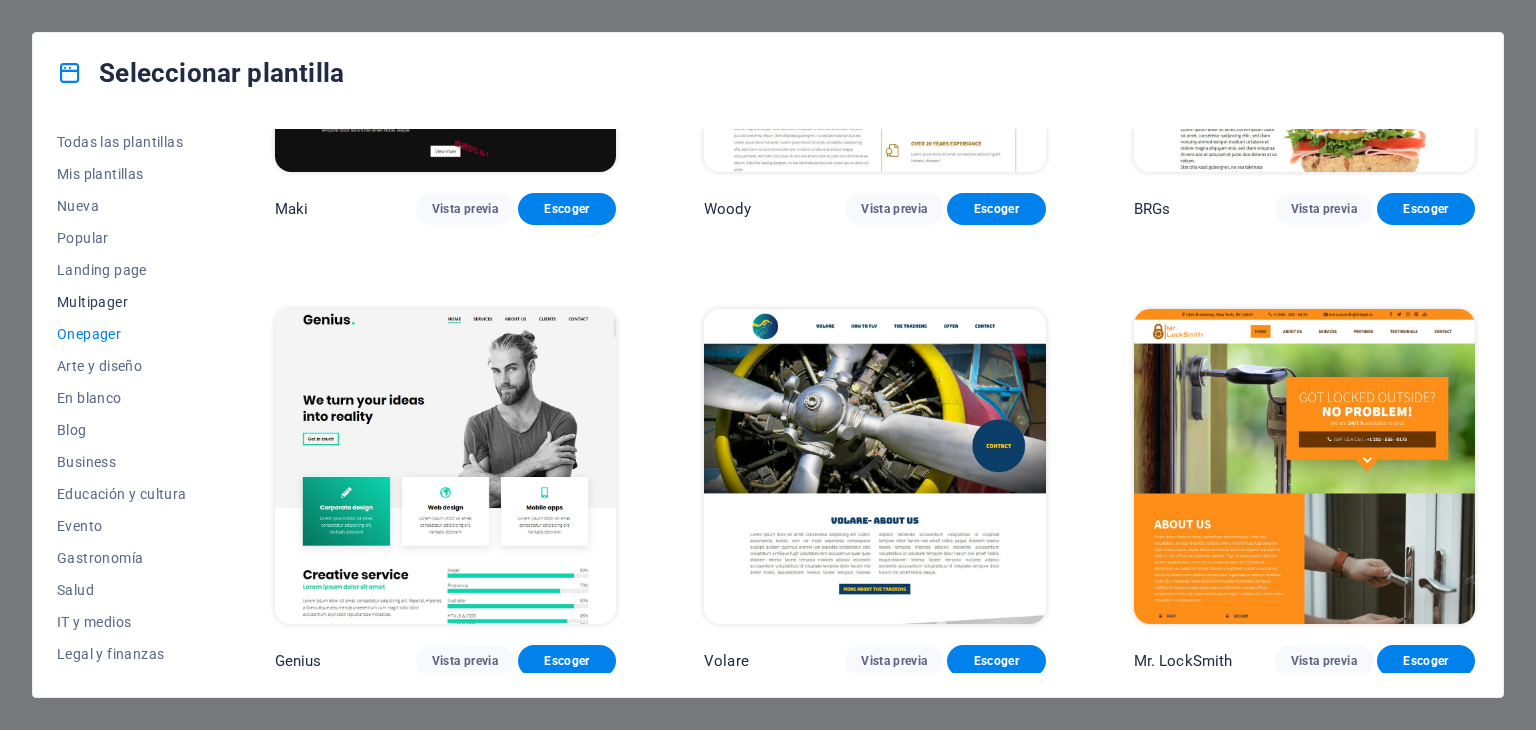 click on "Multipager" at bounding box center [122, 302] 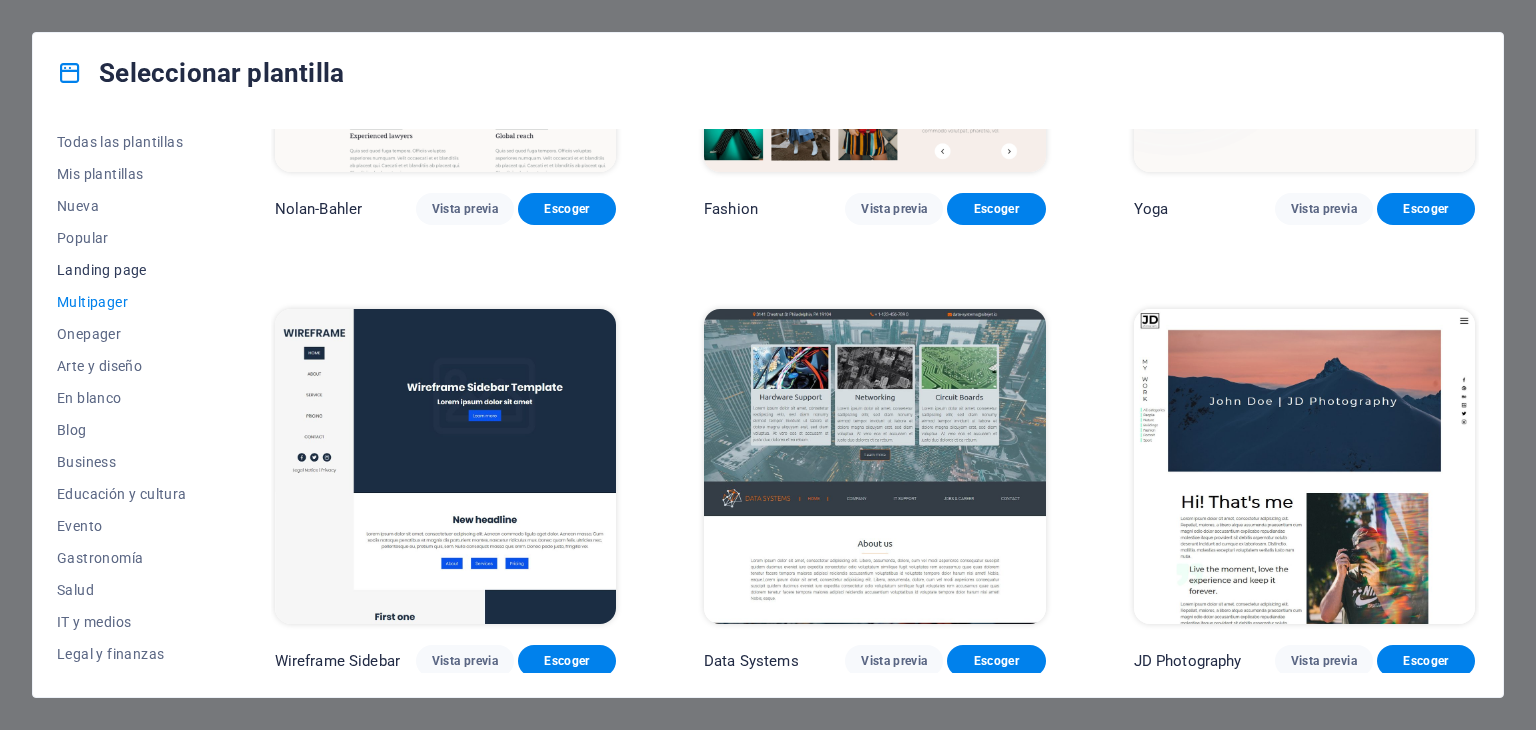 click on "Landing page" at bounding box center [122, 270] 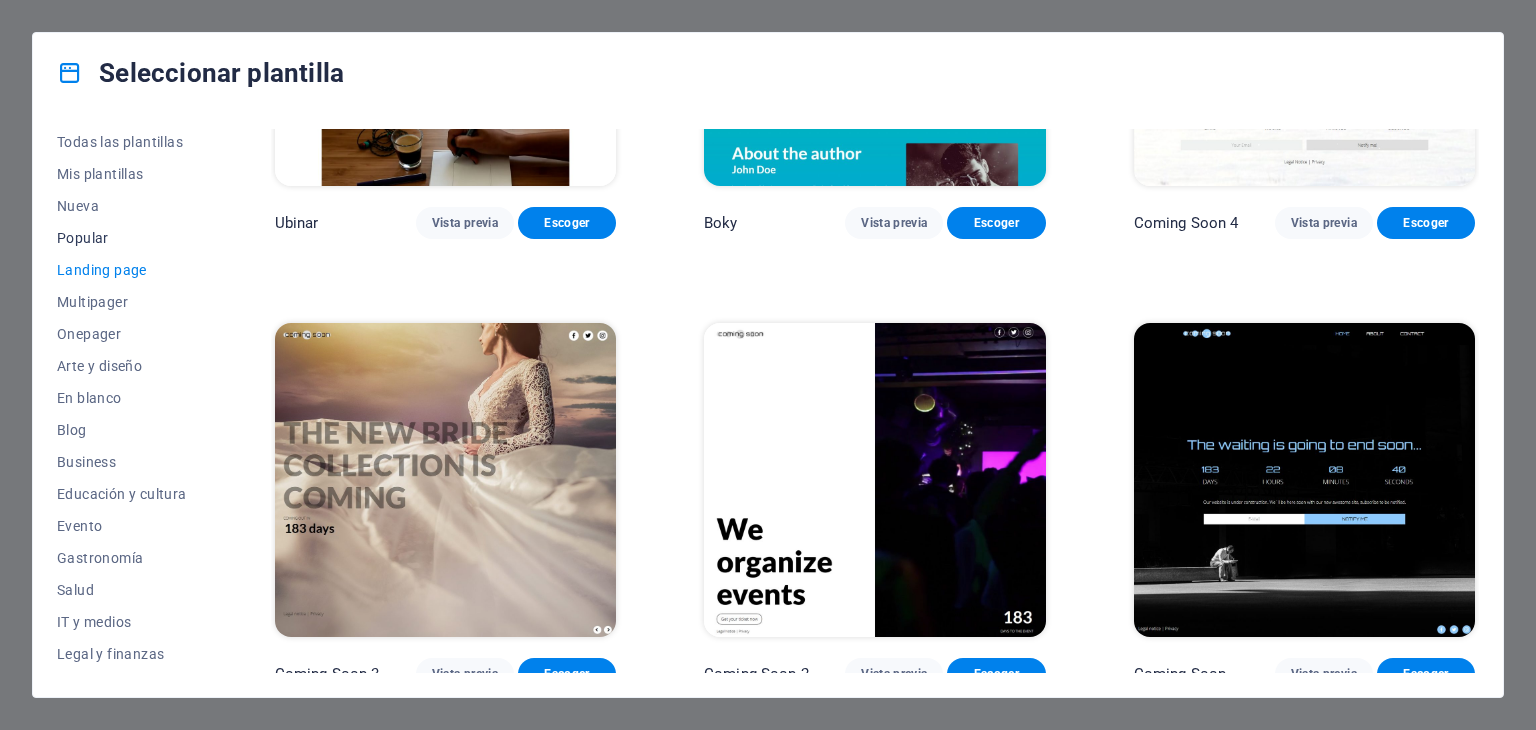 click on "Popular" at bounding box center (122, 238) 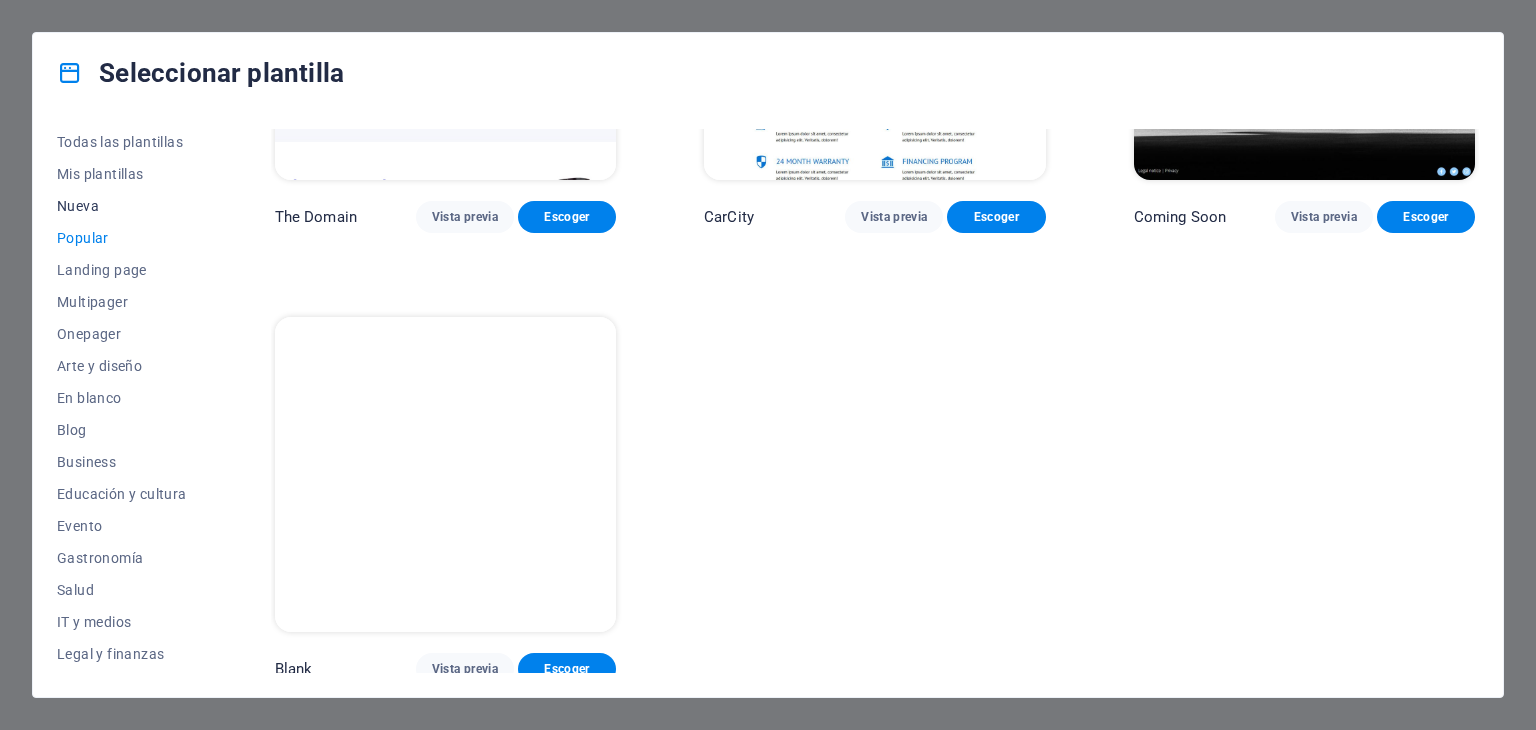click on "Nueva" at bounding box center [122, 206] 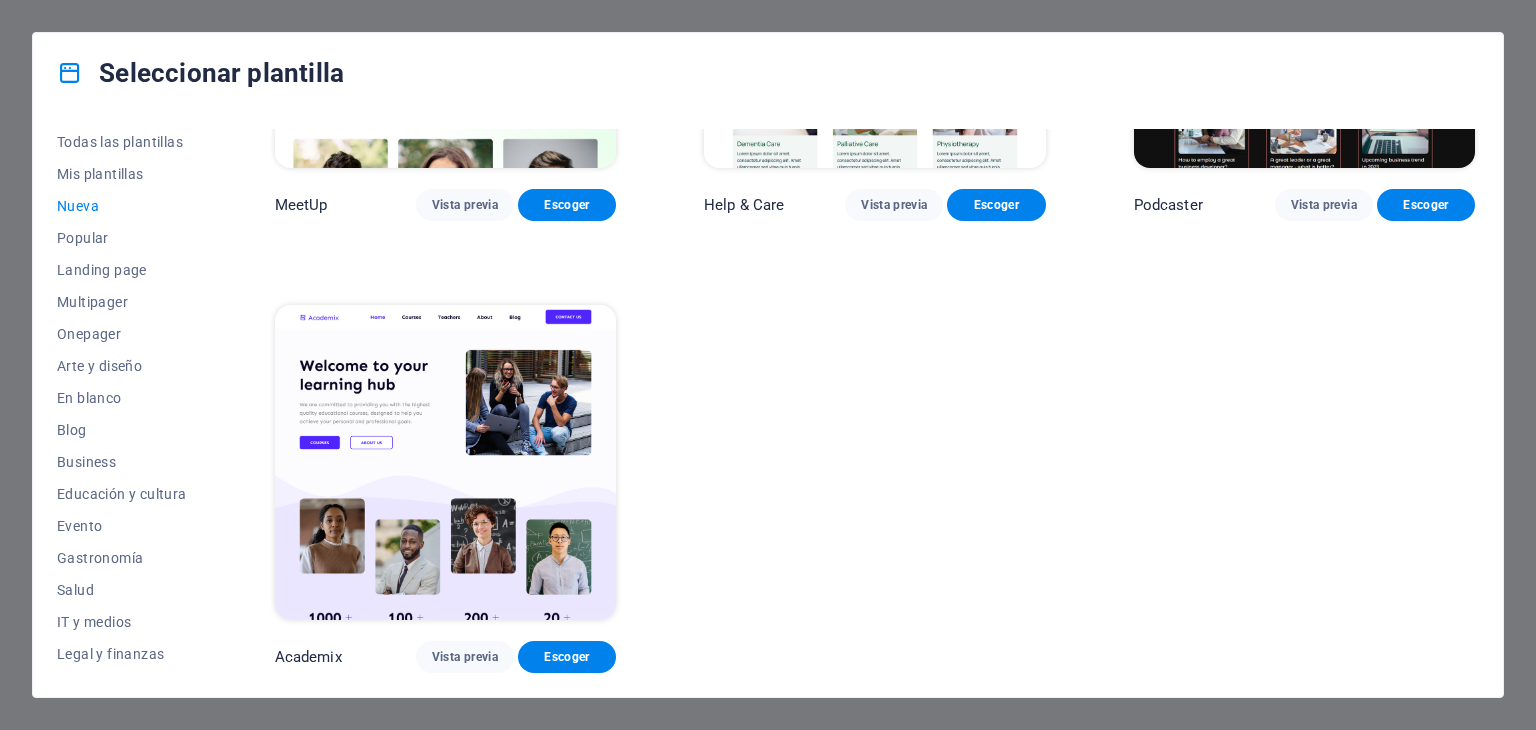 scroll, scrollTop: 1624, scrollLeft: 0, axis: vertical 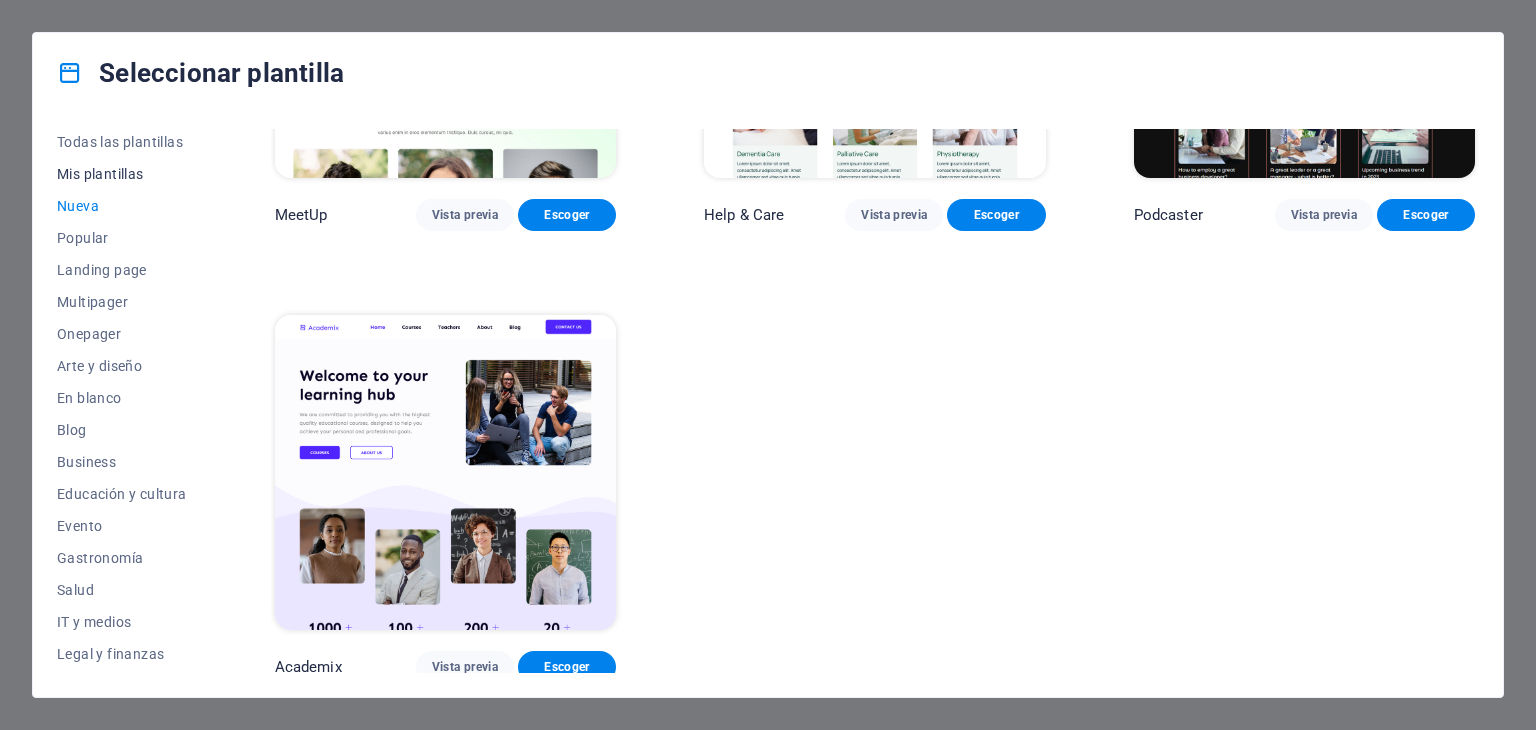 click on "Mis plantillas" at bounding box center [122, 174] 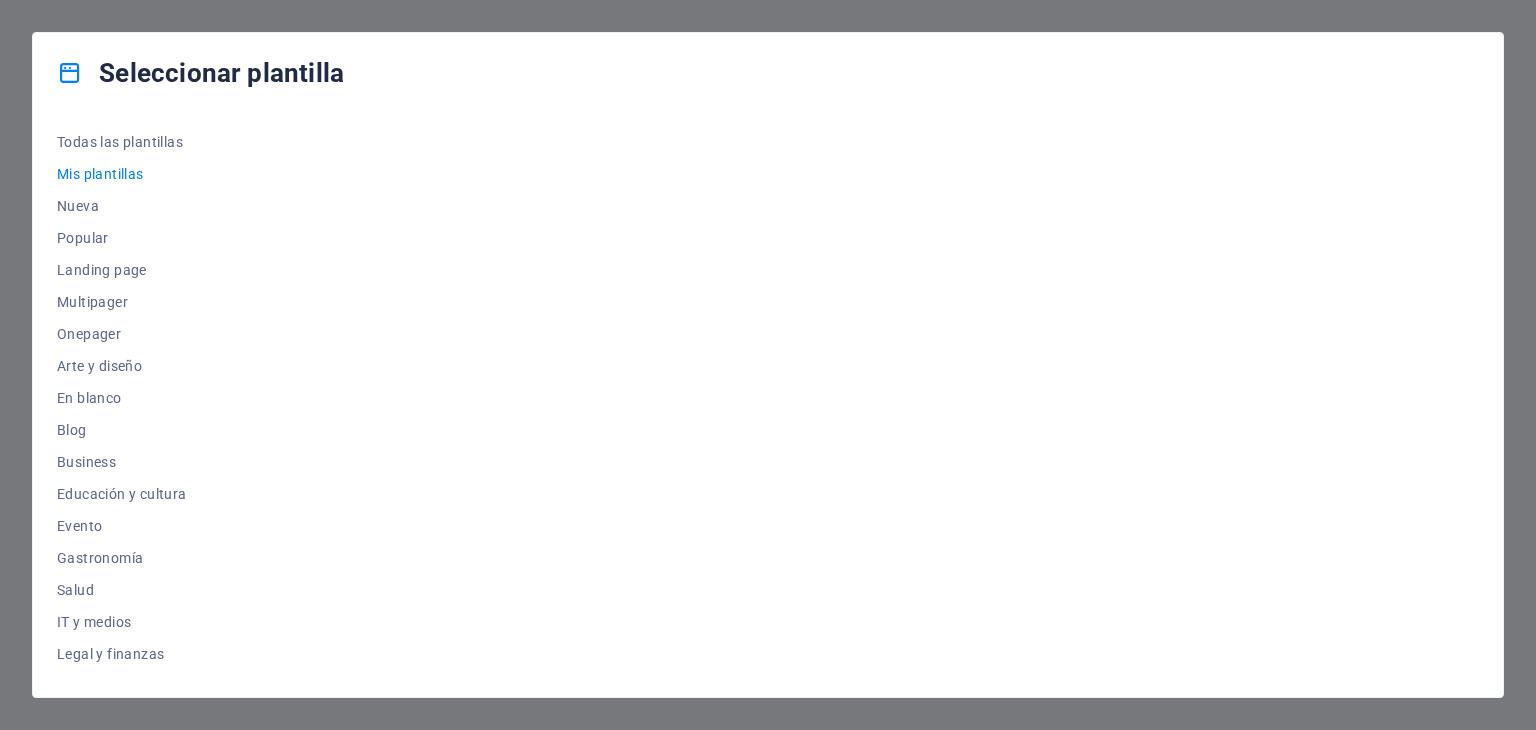scroll, scrollTop: 0, scrollLeft: 0, axis: both 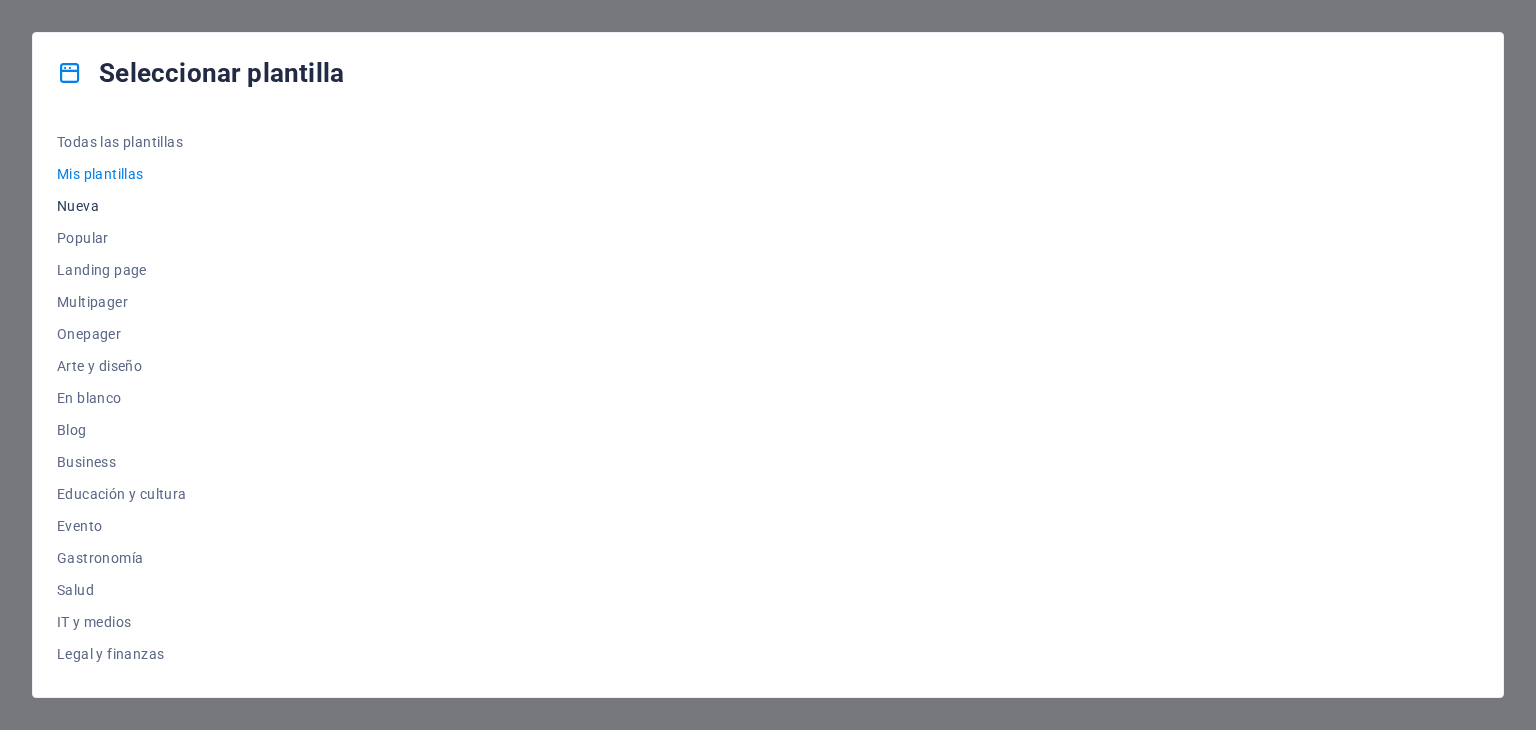 click on "Nueva" at bounding box center (122, 206) 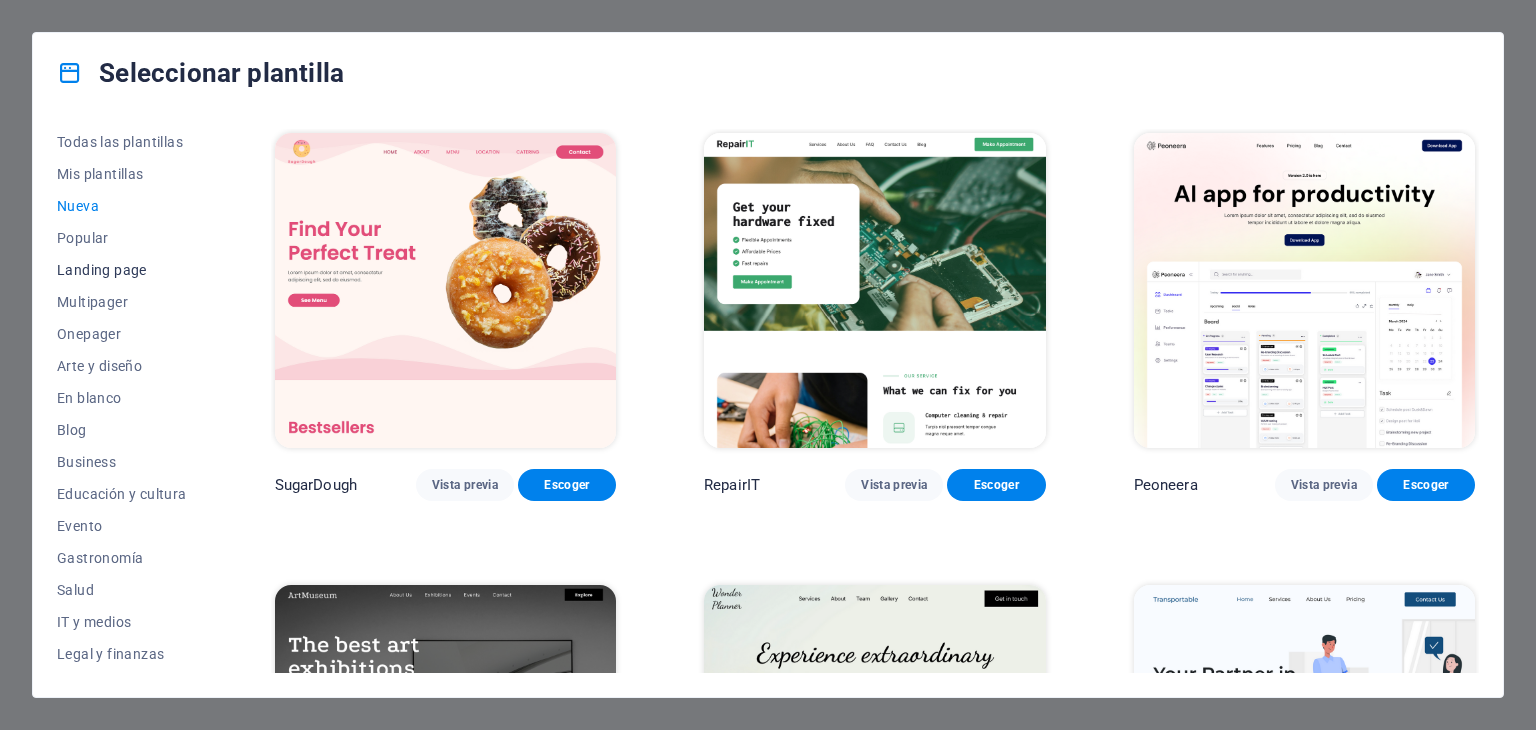 click on "Landing page" at bounding box center [122, 270] 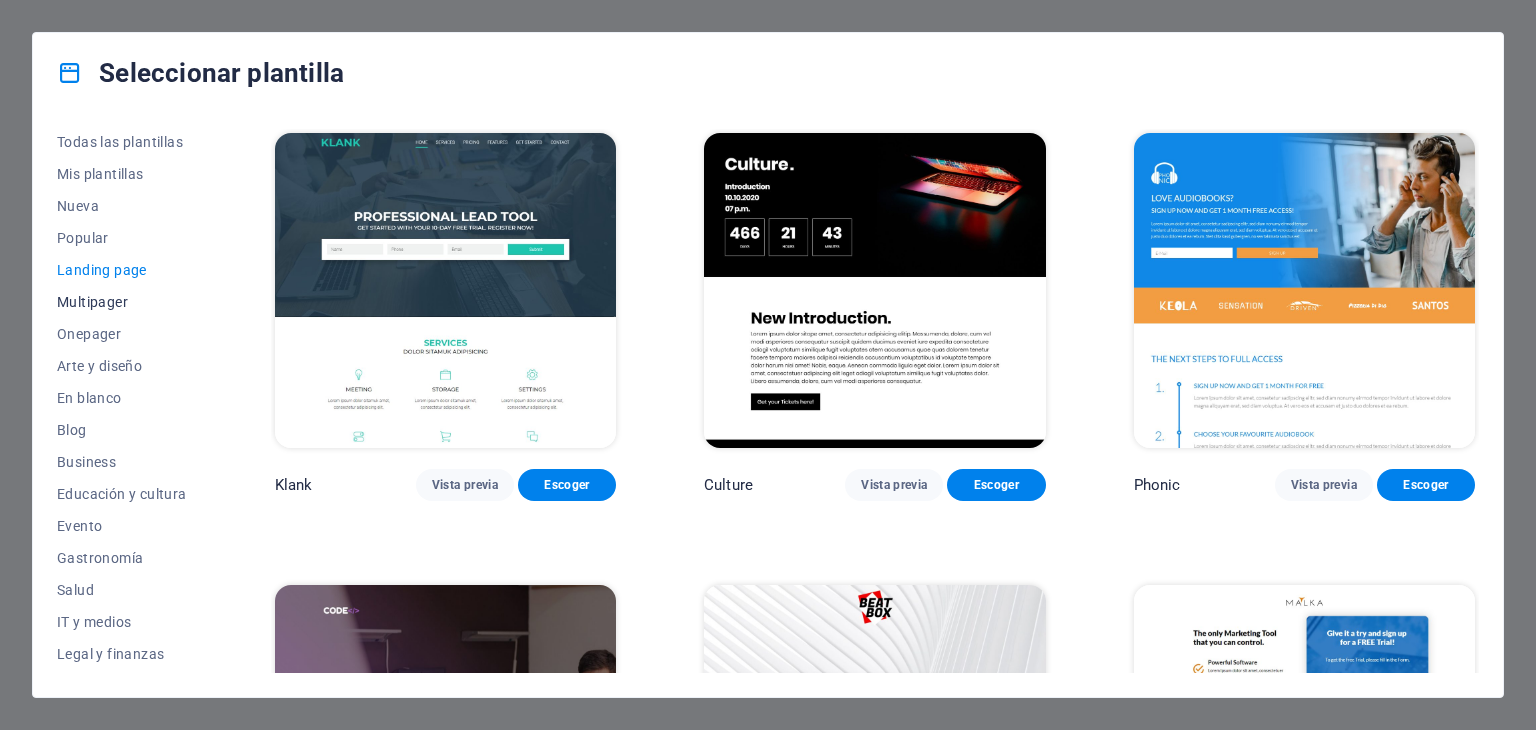 click on "Multipager" at bounding box center [122, 302] 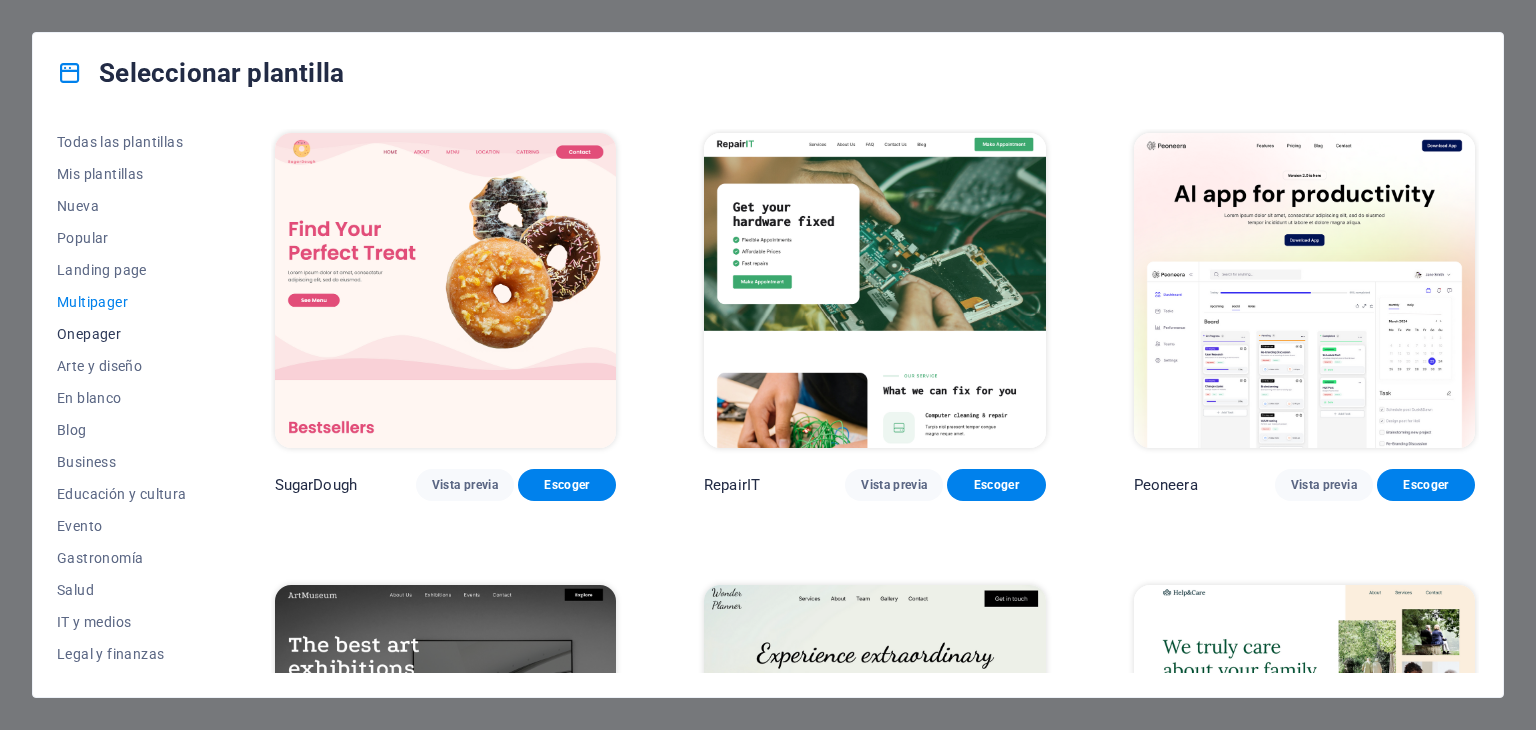 click on "Onepager" at bounding box center (122, 334) 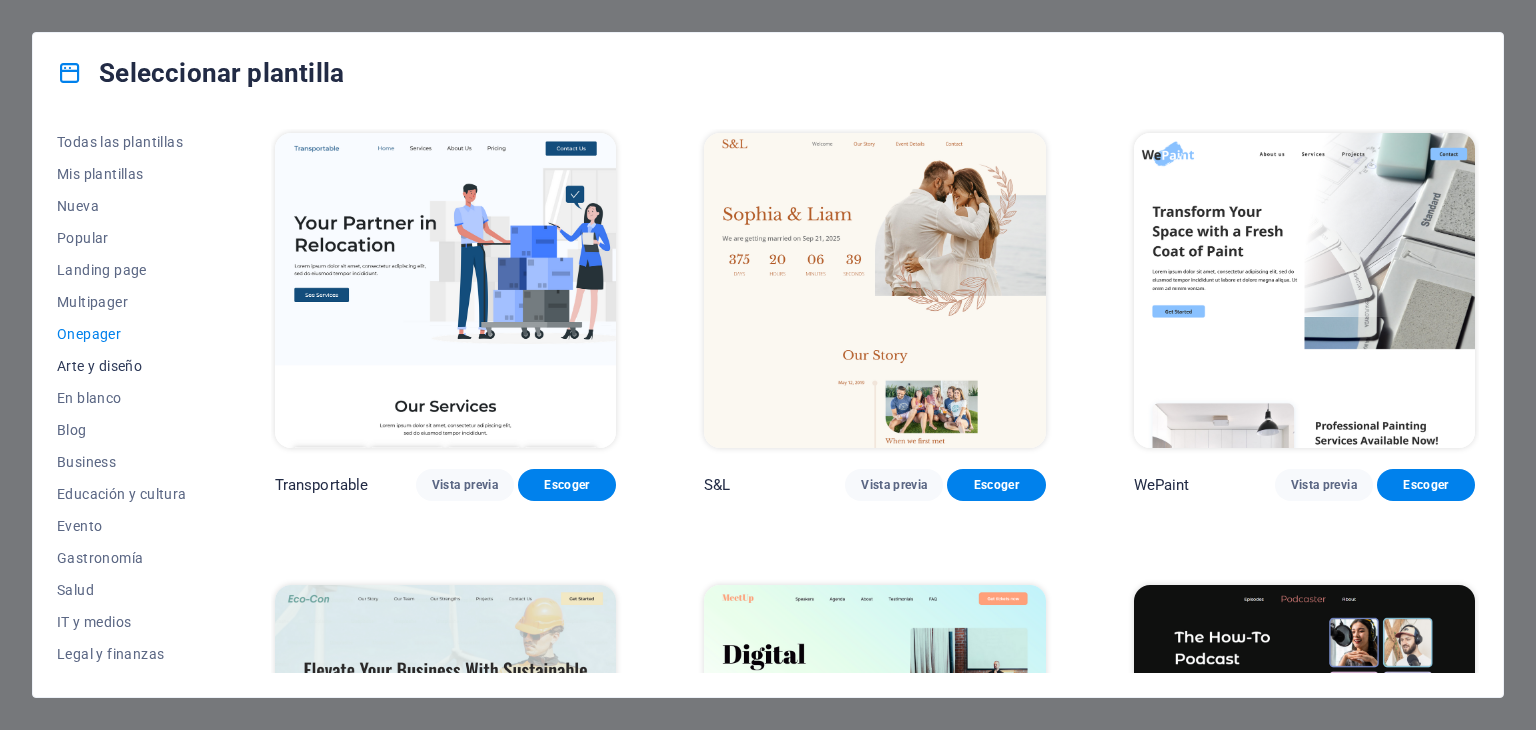 click on "Arte y diseño" at bounding box center (122, 366) 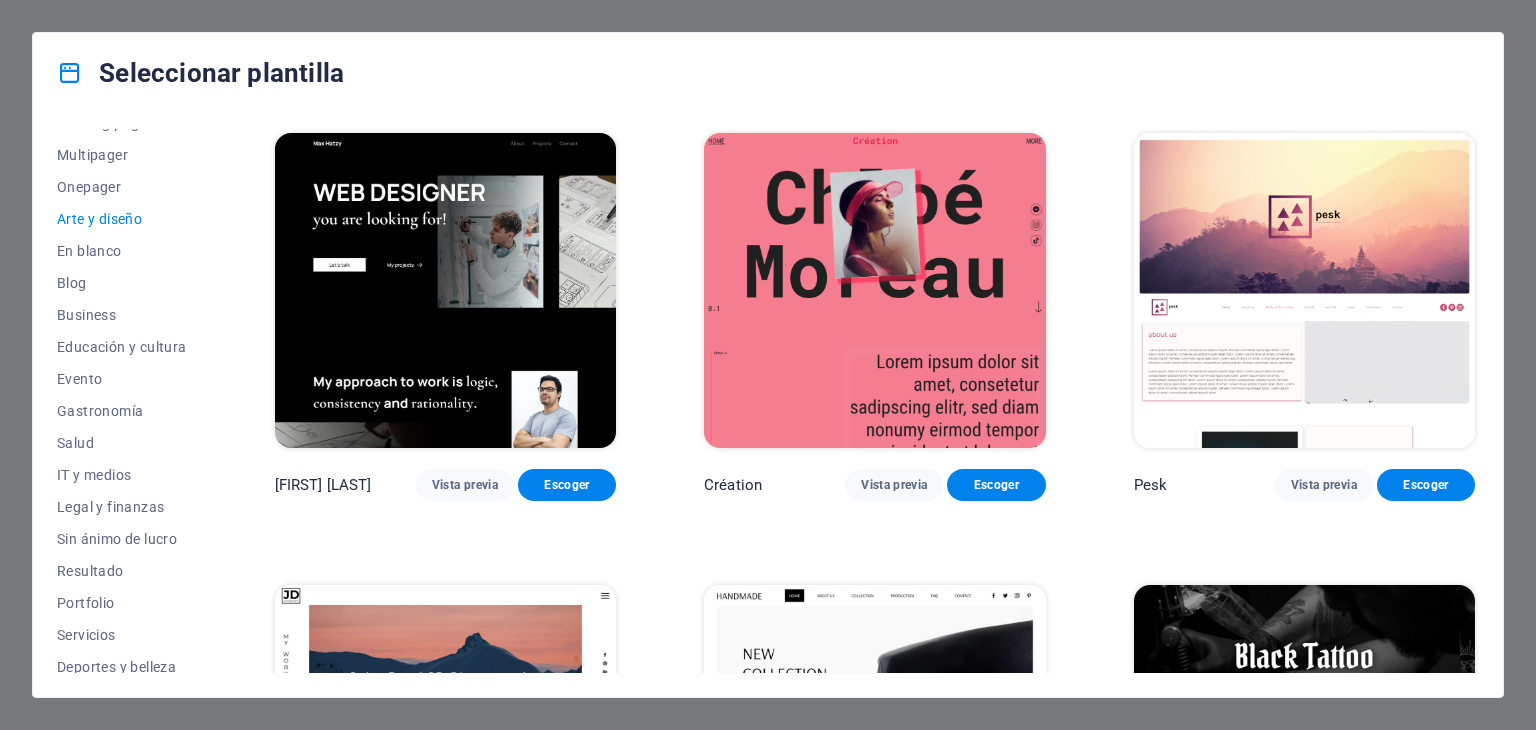 scroll, scrollTop: 256, scrollLeft: 0, axis: vertical 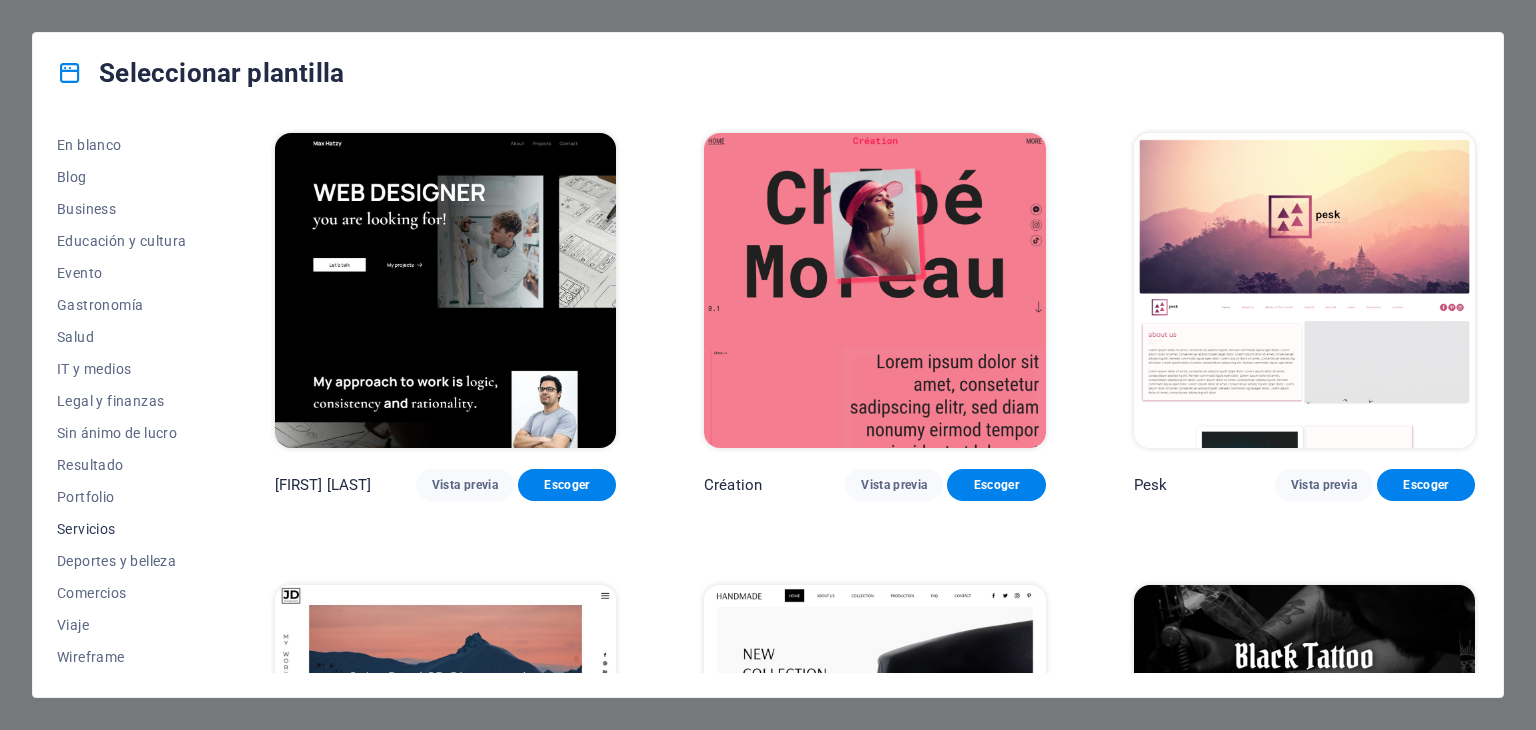 click on "Servicios" at bounding box center [122, 529] 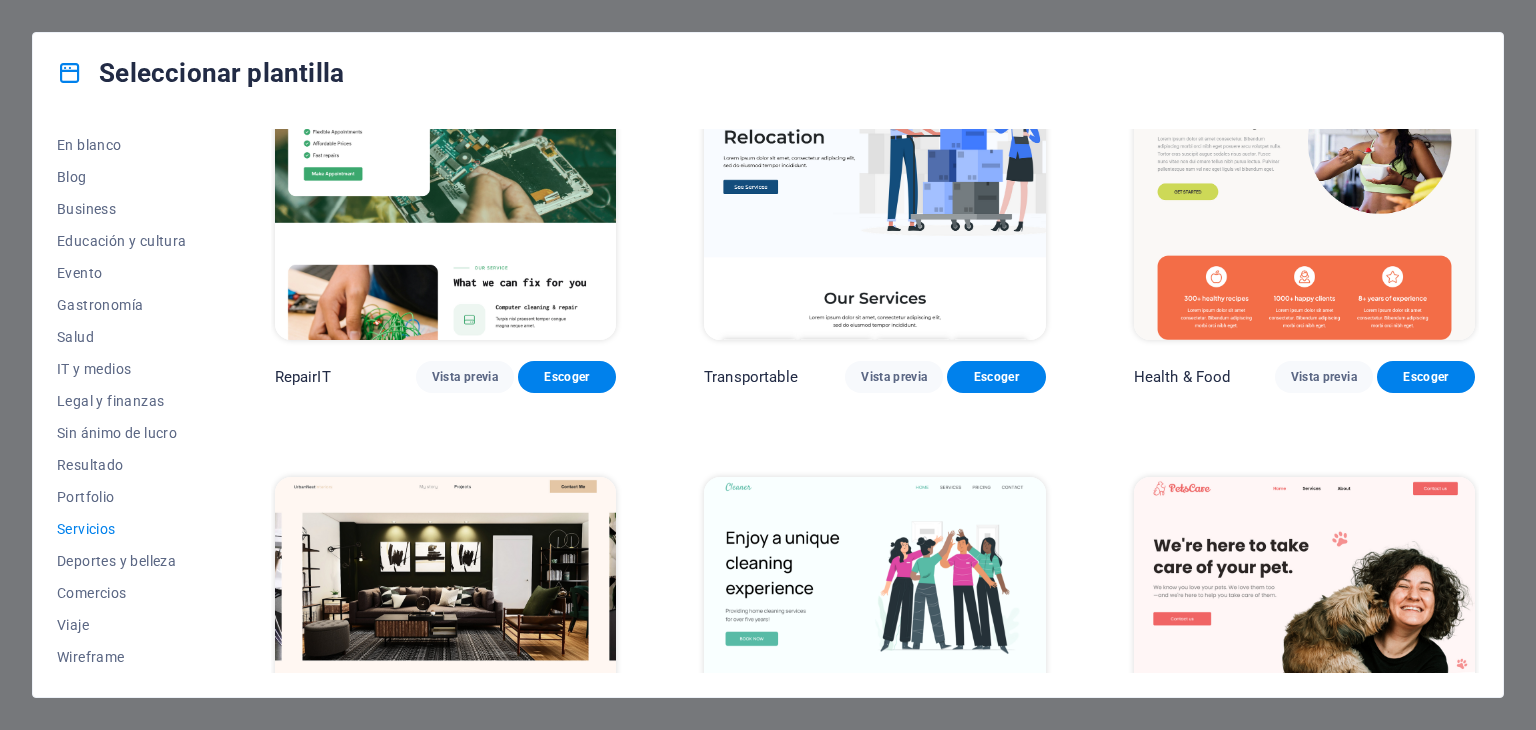 scroll, scrollTop: 0, scrollLeft: 0, axis: both 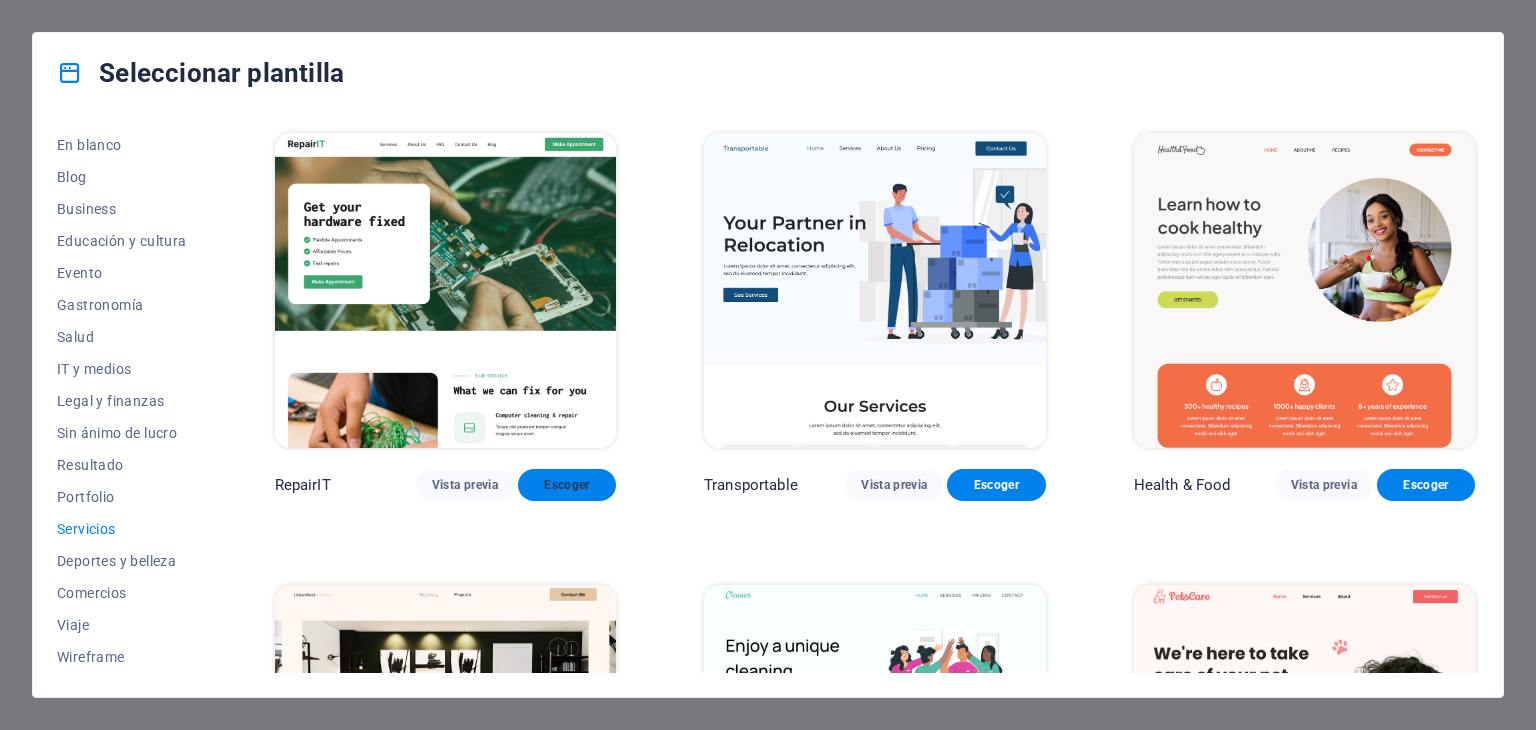 click on "Escoger" at bounding box center [567, 485] 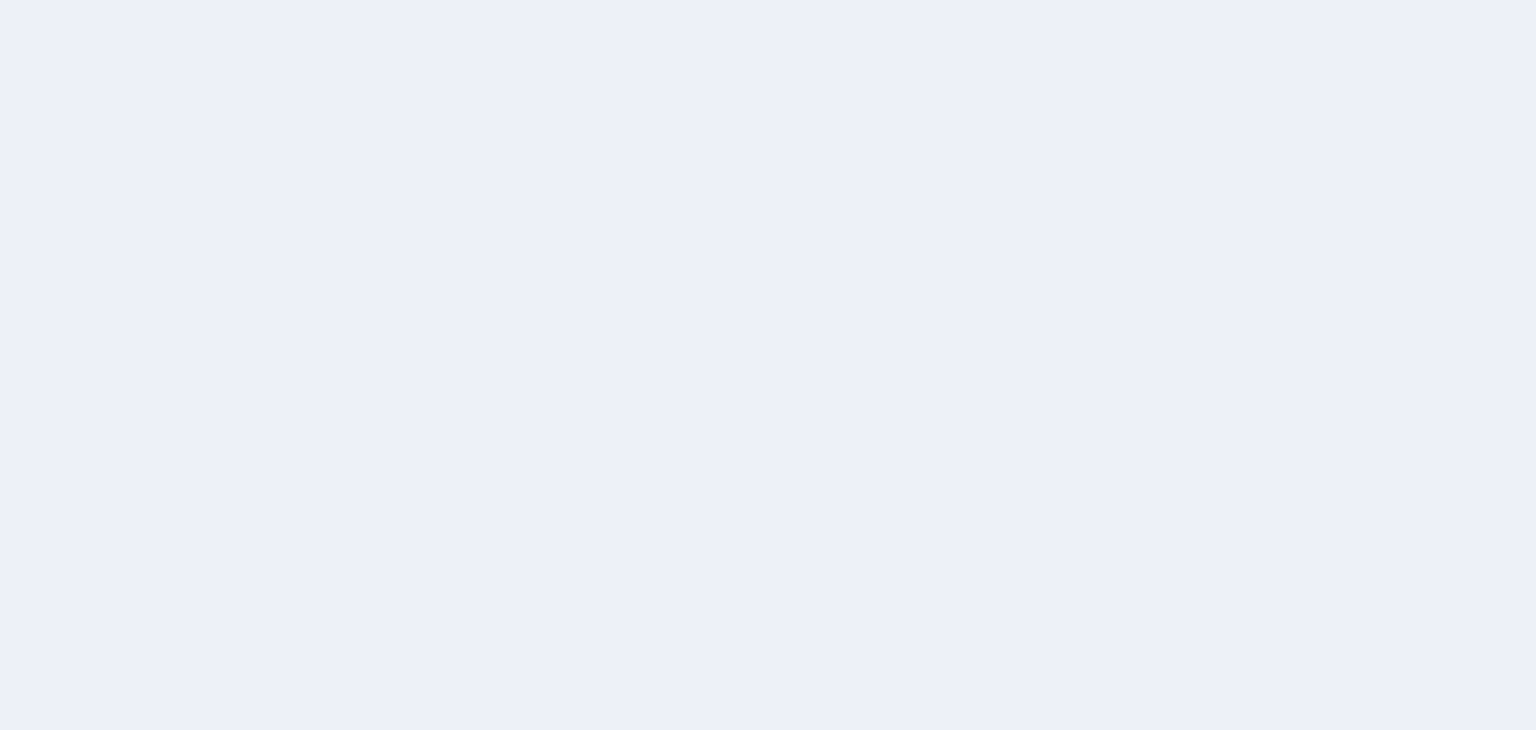 scroll, scrollTop: 0, scrollLeft: 0, axis: both 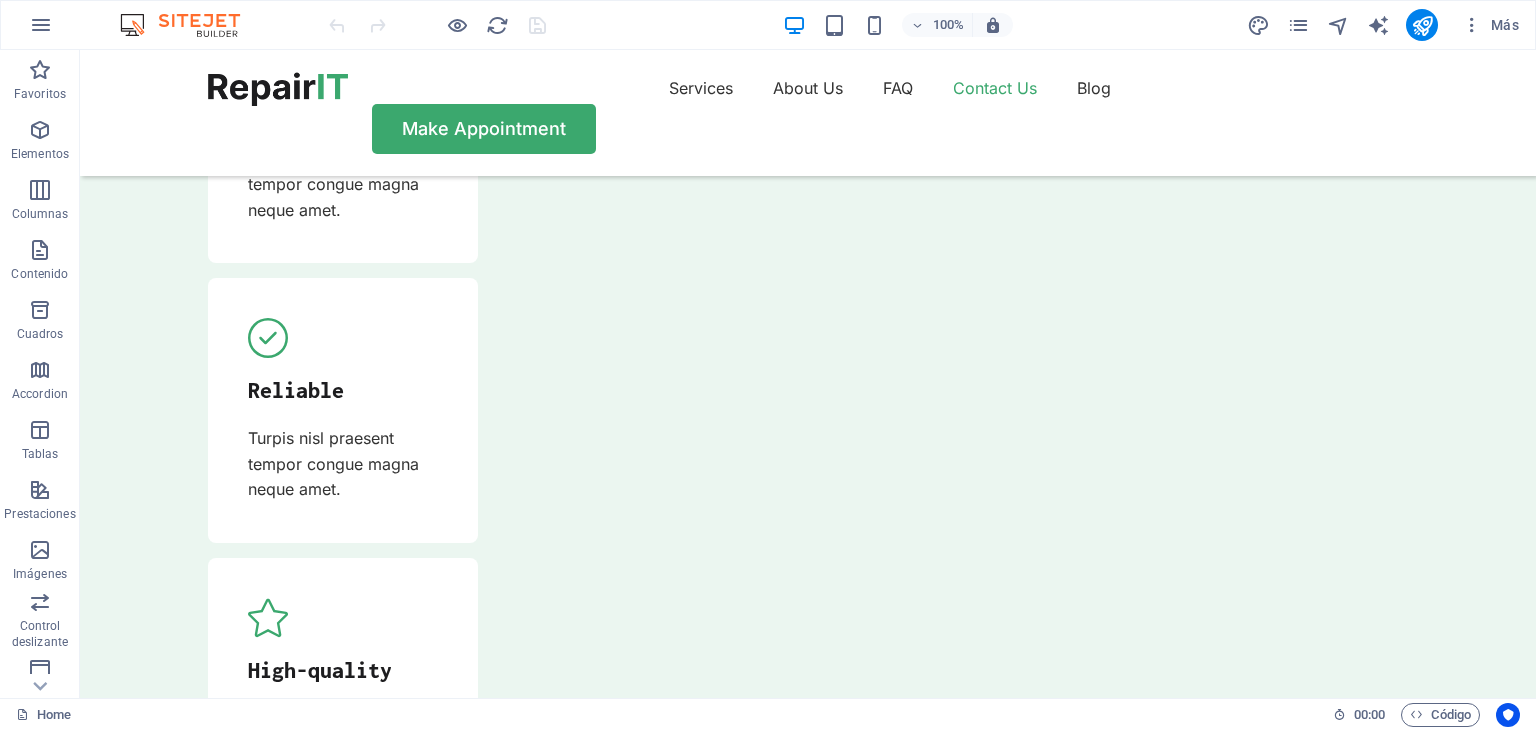 click at bounding box center [437, 25] 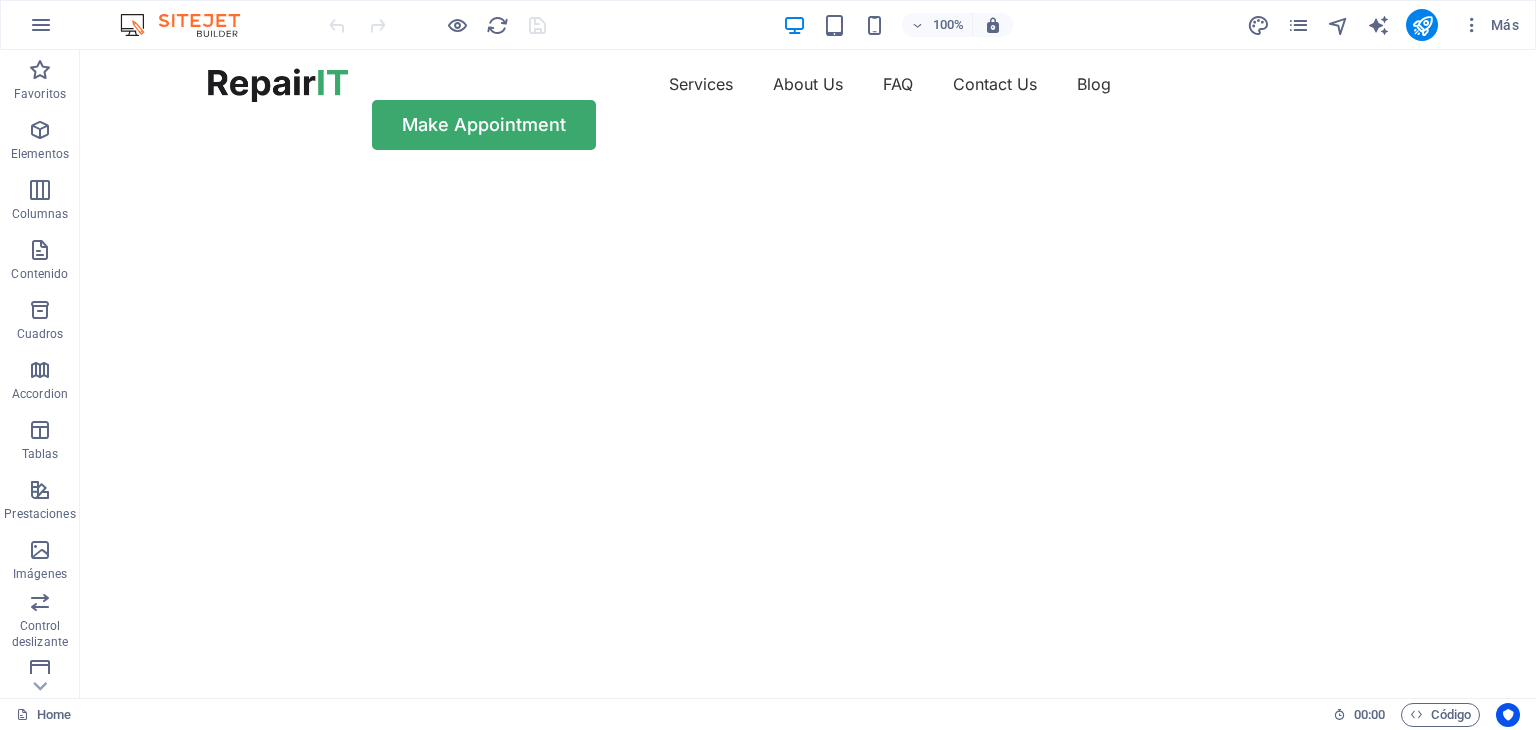 scroll, scrollTop: 0, scrollLeft: 0, axis: both 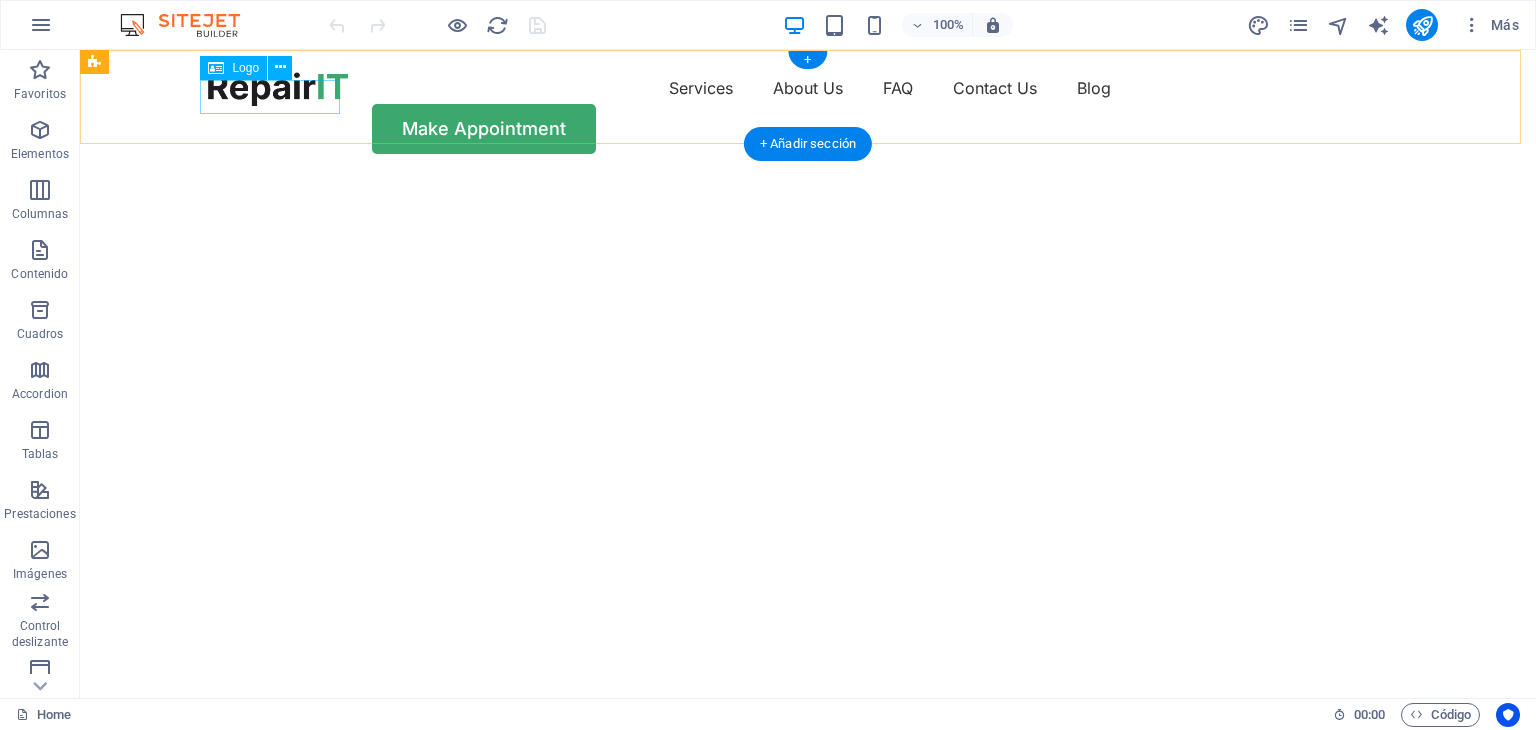 click at bounding box center [278, 89] 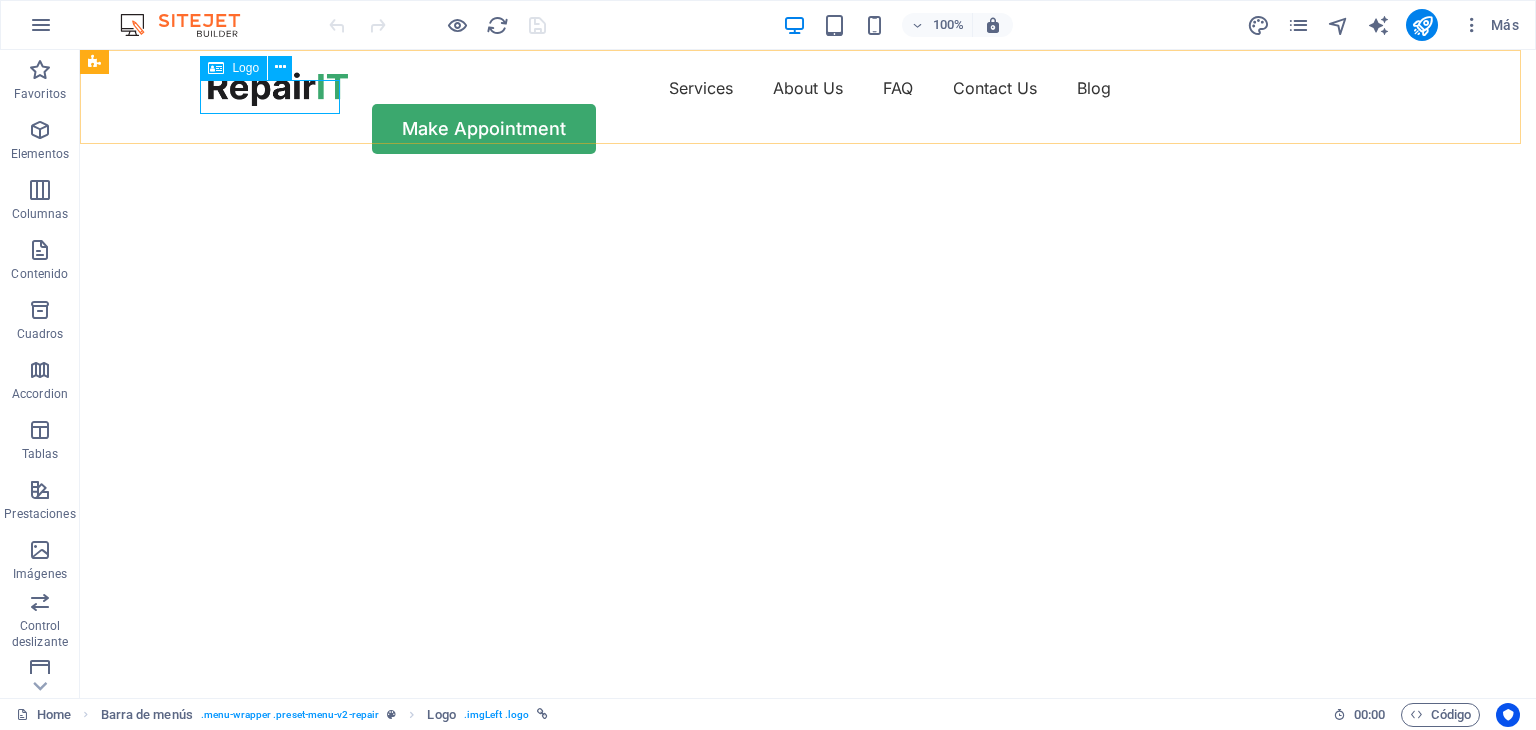 click on "Logo" at bounding box center (245, 68) 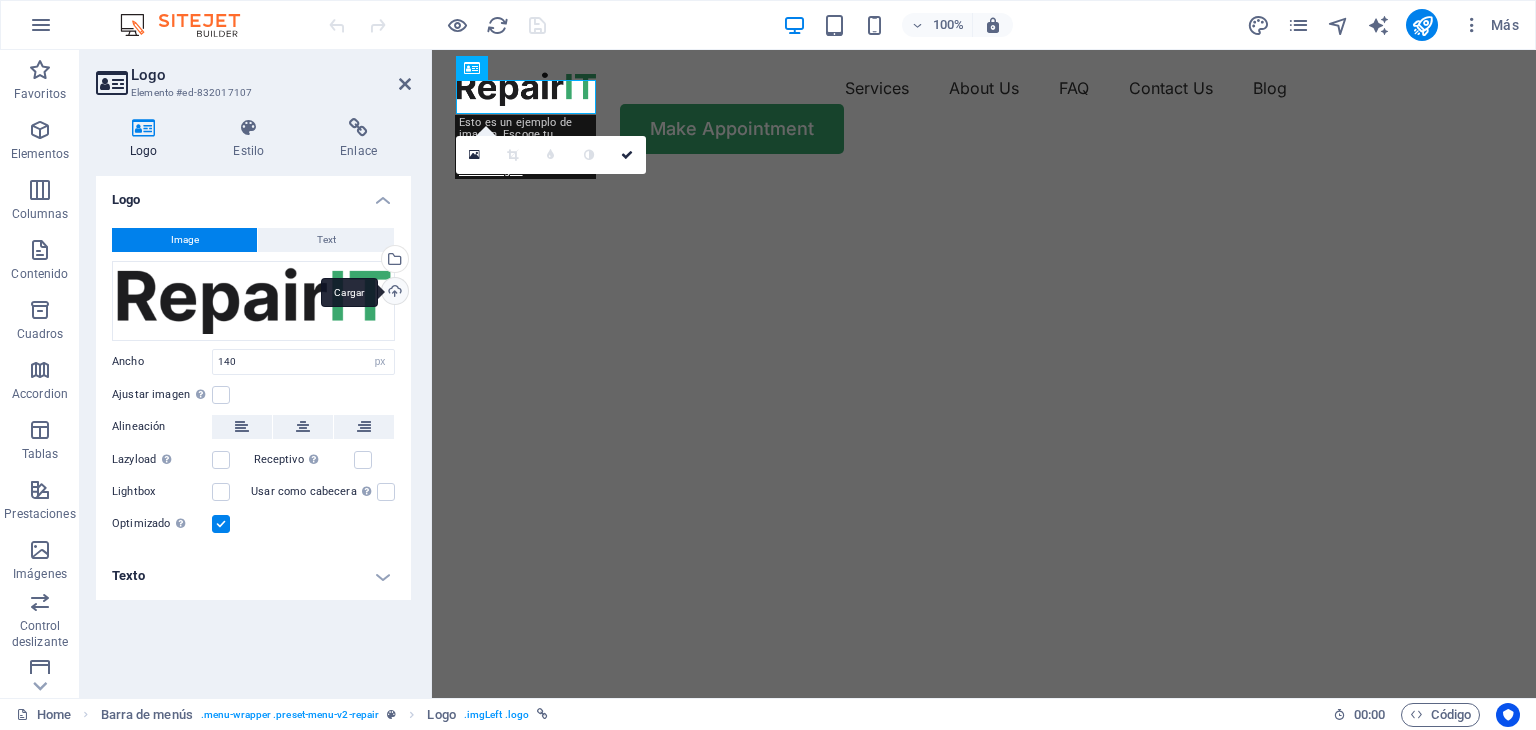 click on "Cargar" at bounding box center [393, 293] 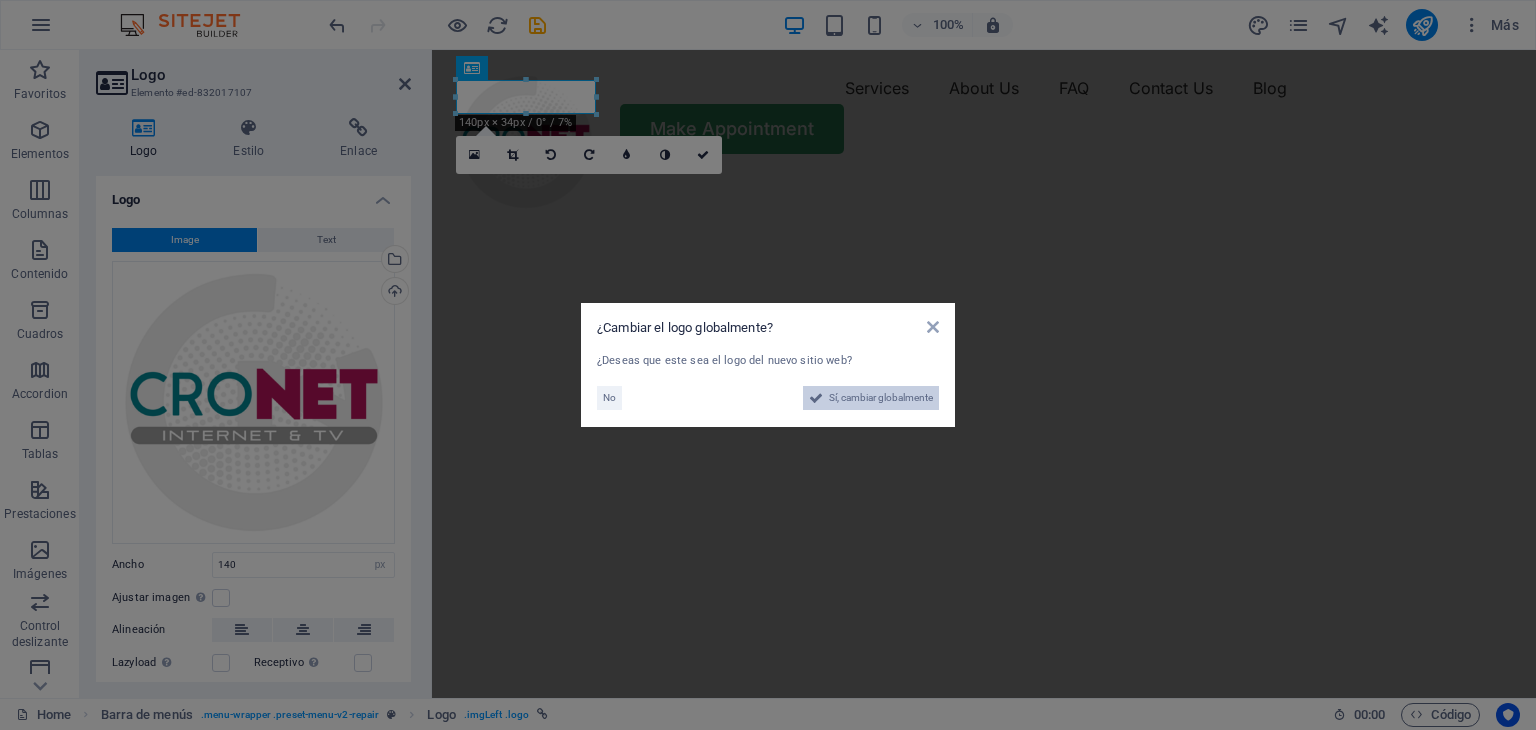 click on "Sí, cambiar globalmente" at bounding box center (881, 398) 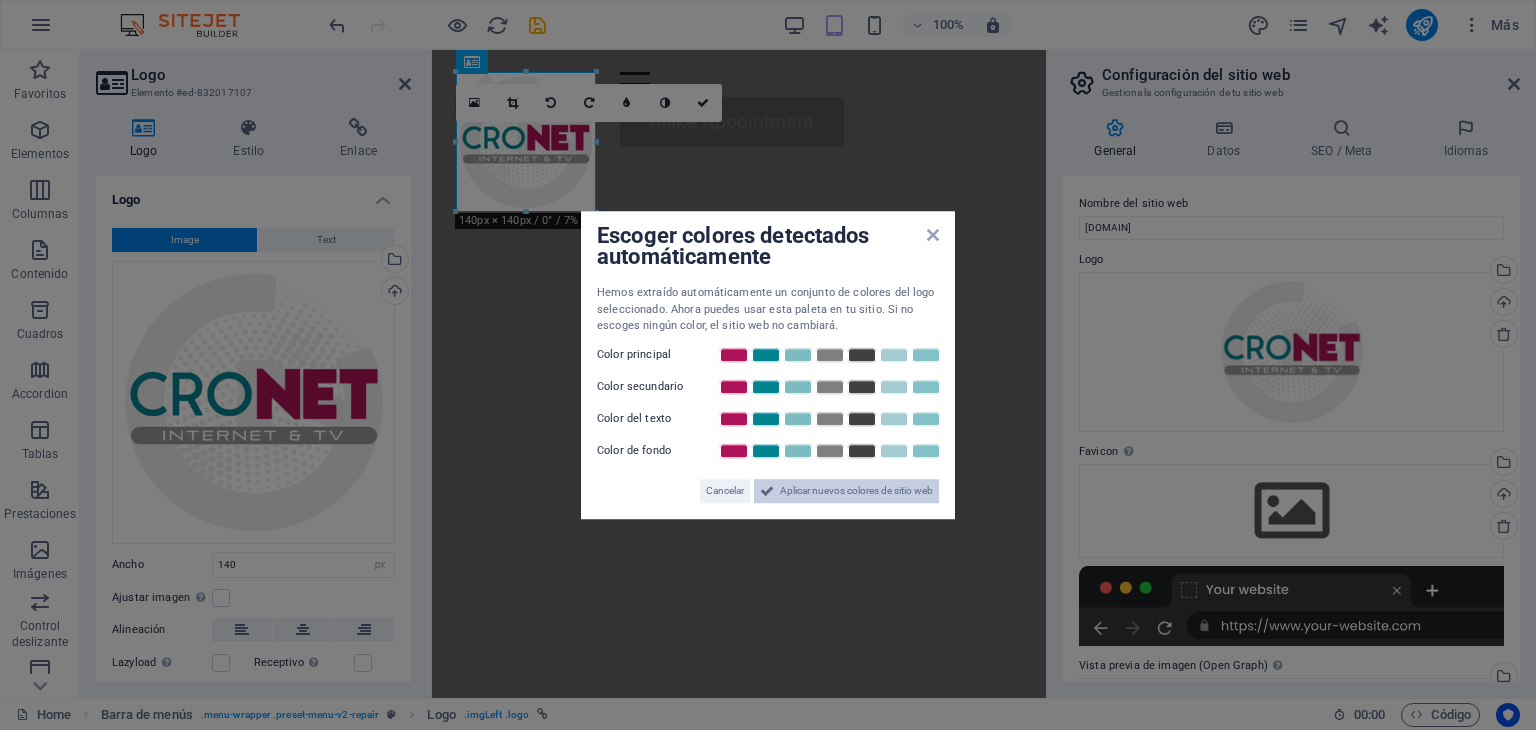 click on "Aplicar nuevos colores de sitio web" at bounding box center [856, 491] 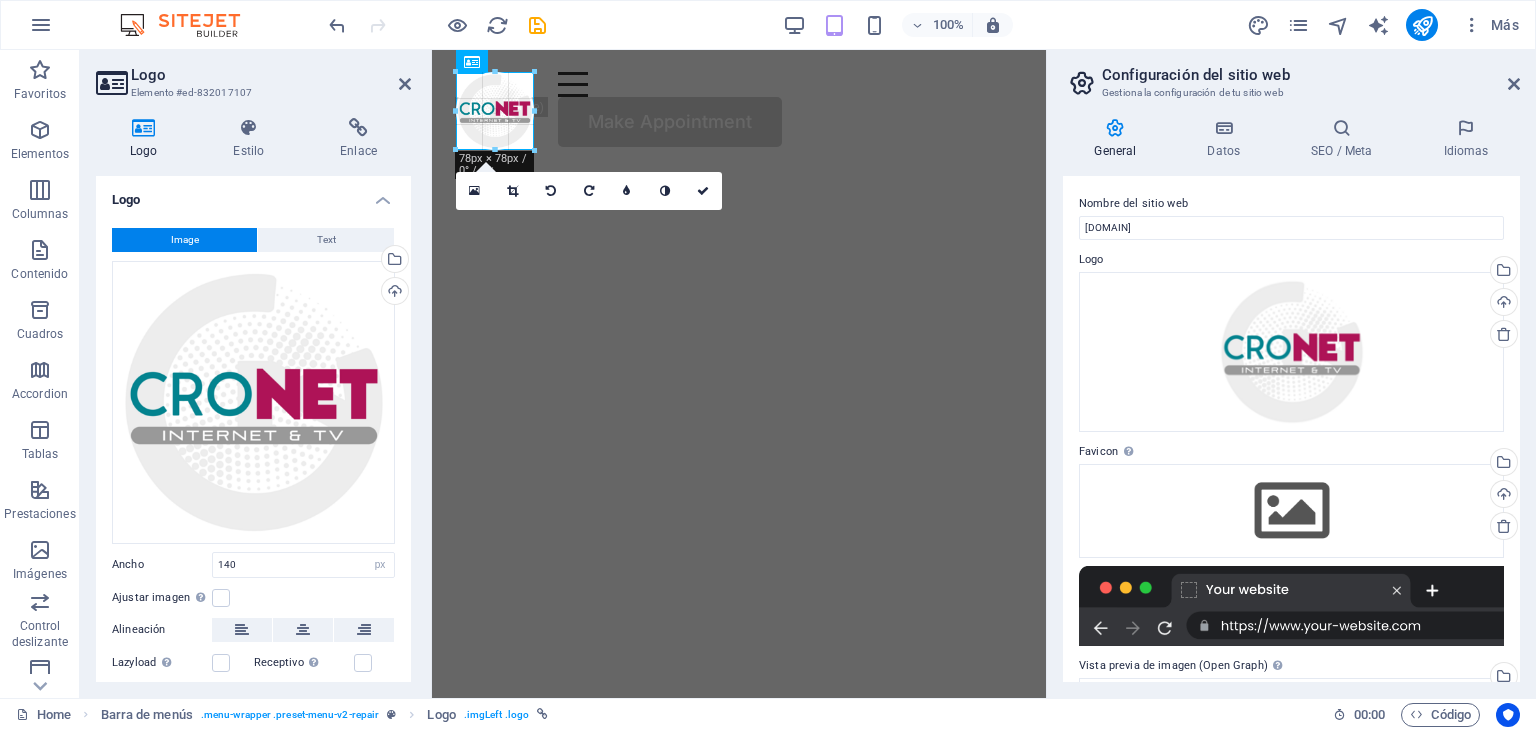 drag, startPoint x: 592, startPoint y: 210, endPoint x: 530, endPoint y: 149, distance: 86.977005 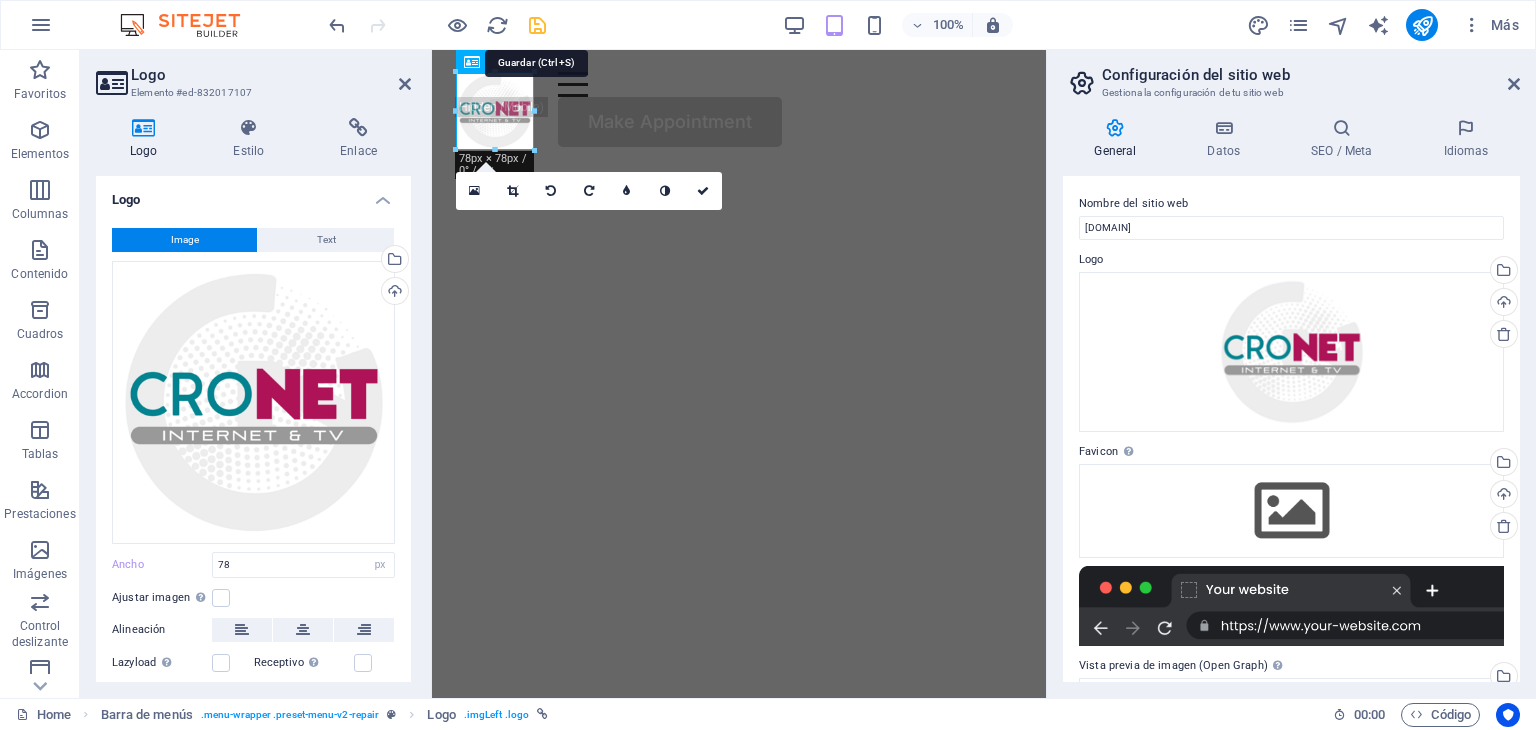 click at bounding box center (537, 25) 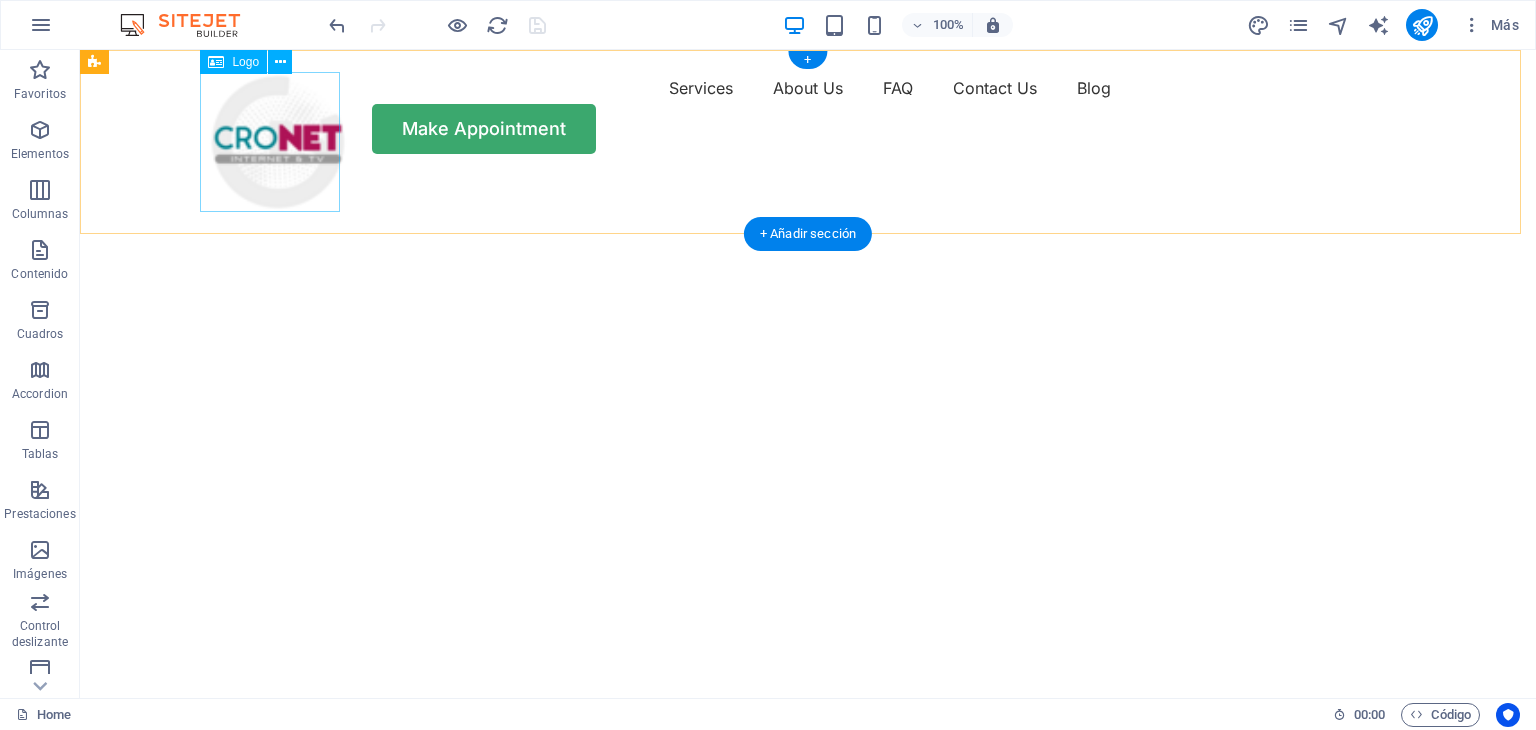 click at bounding box center [278, 142] 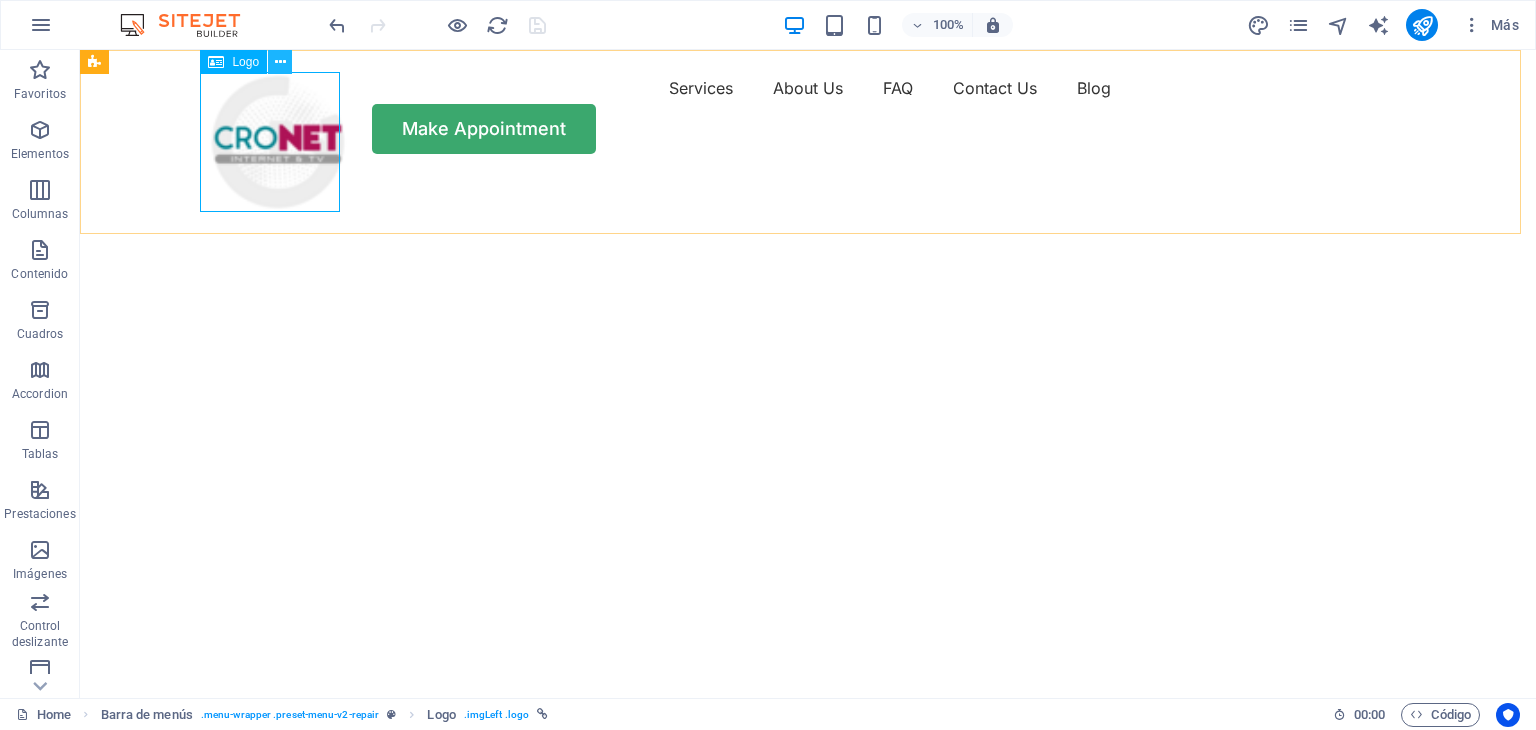click at bounding box center [280, 62] 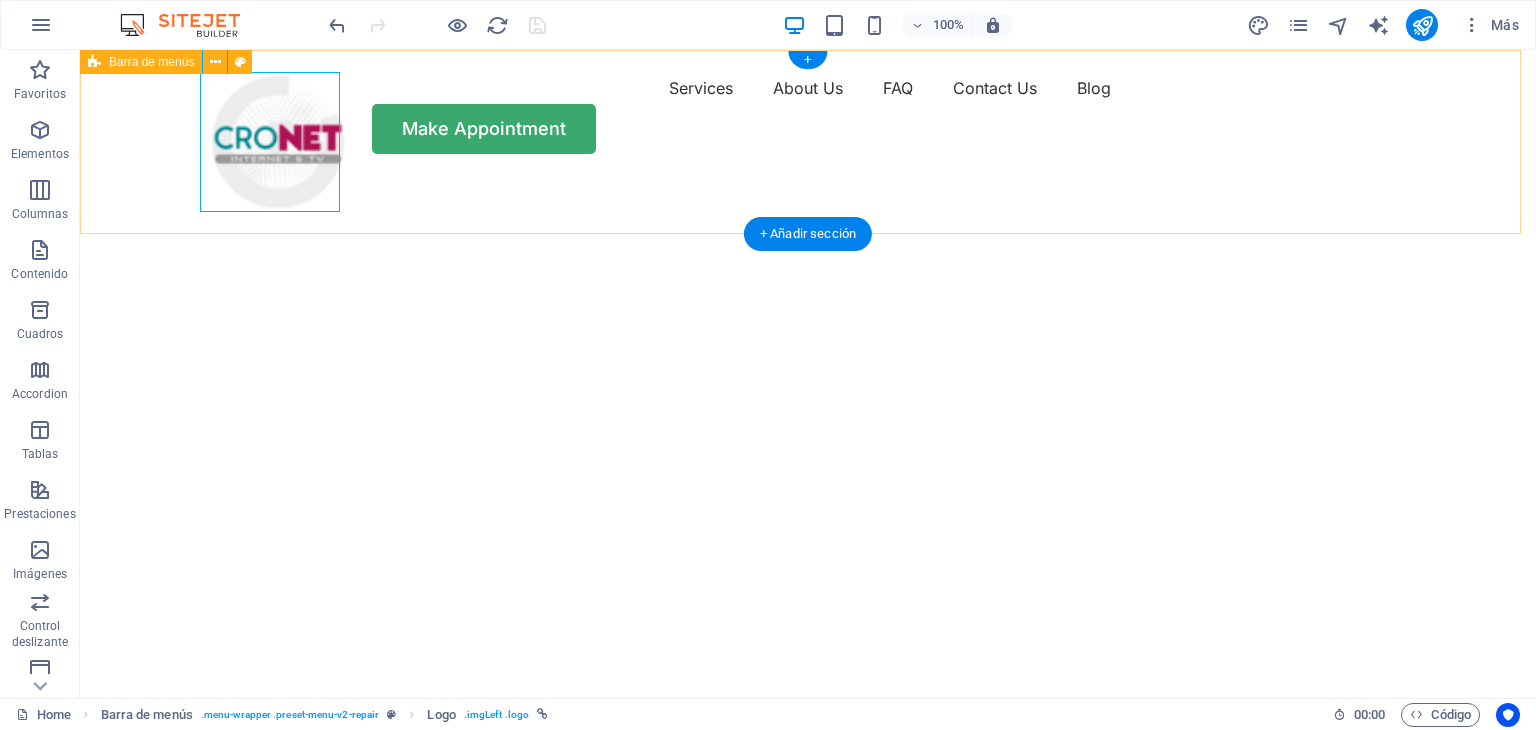 click on "Services About Us FAQ Contact Us Blog Make Appointment" at bounding box center [808, 113] 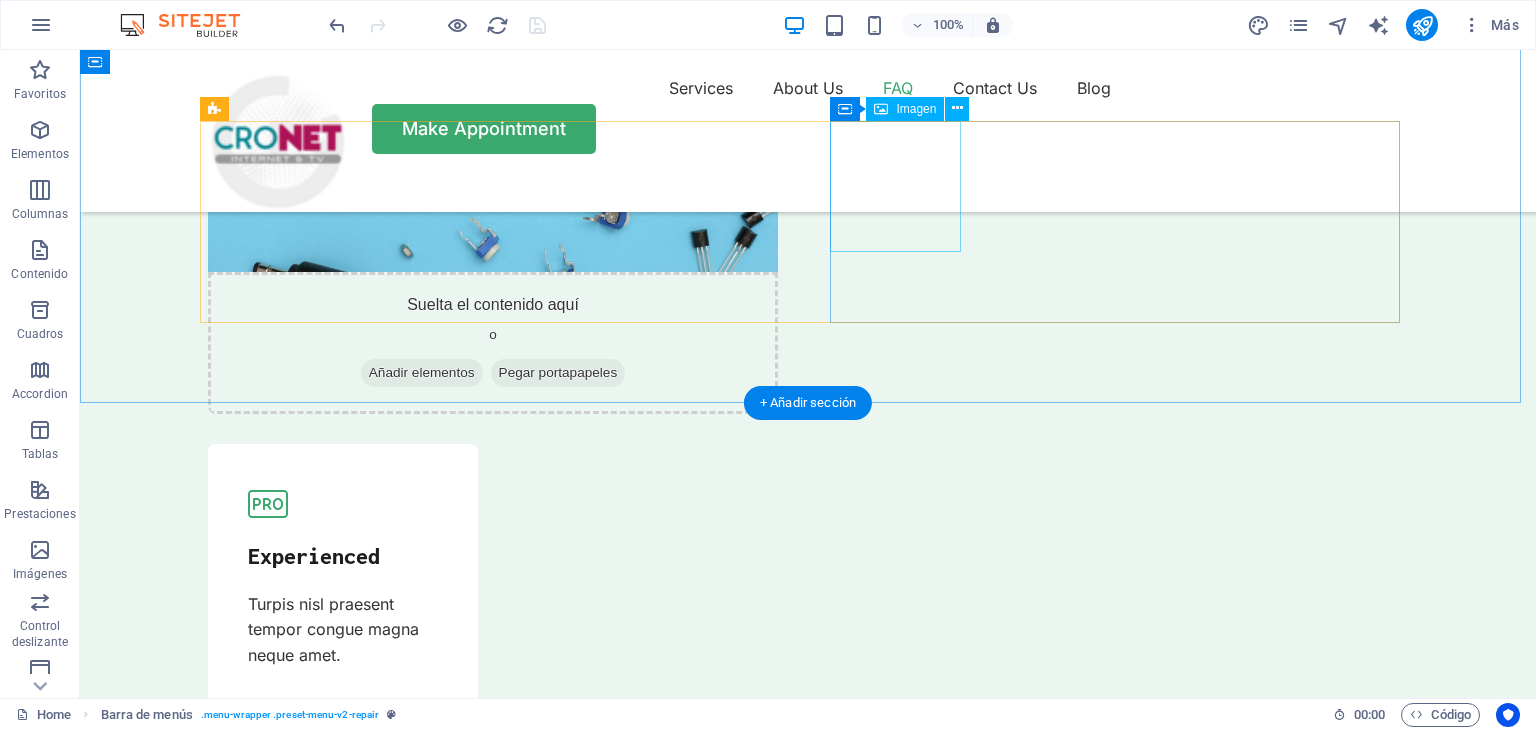 scroll, scrollTop: 5860, scrollLeft: 0, axis: vertical 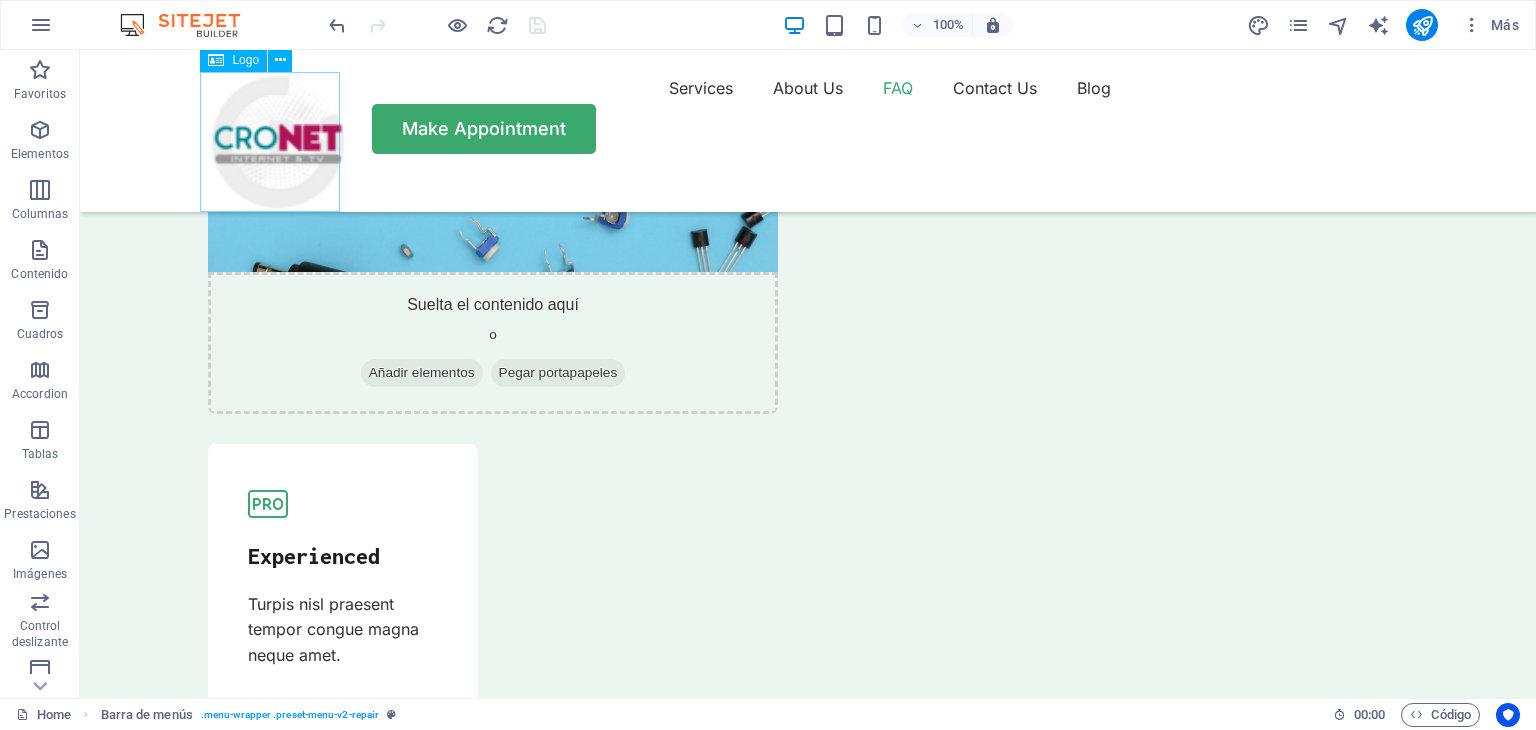 click at bounding box center [278, 142] 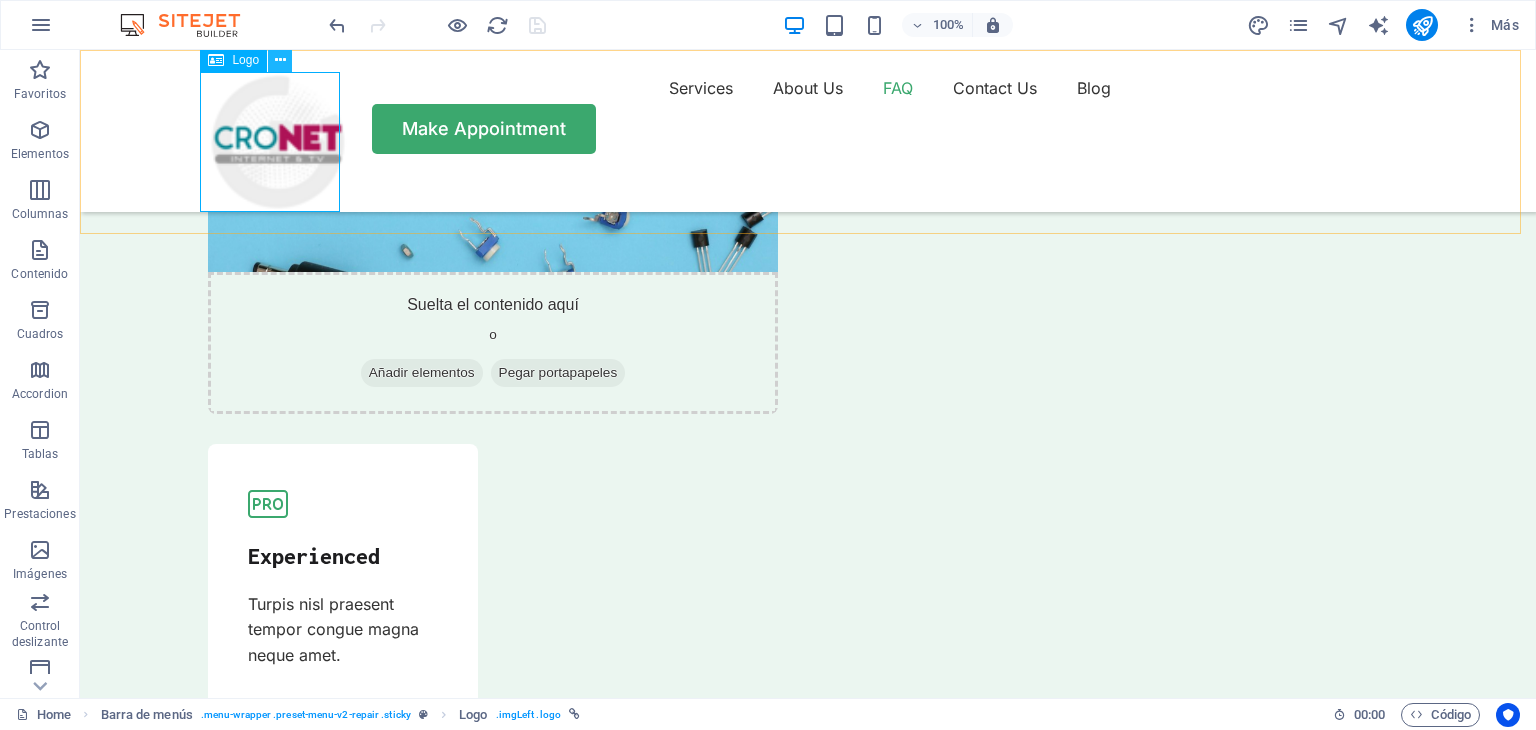 click at bounding box center [280, 60] 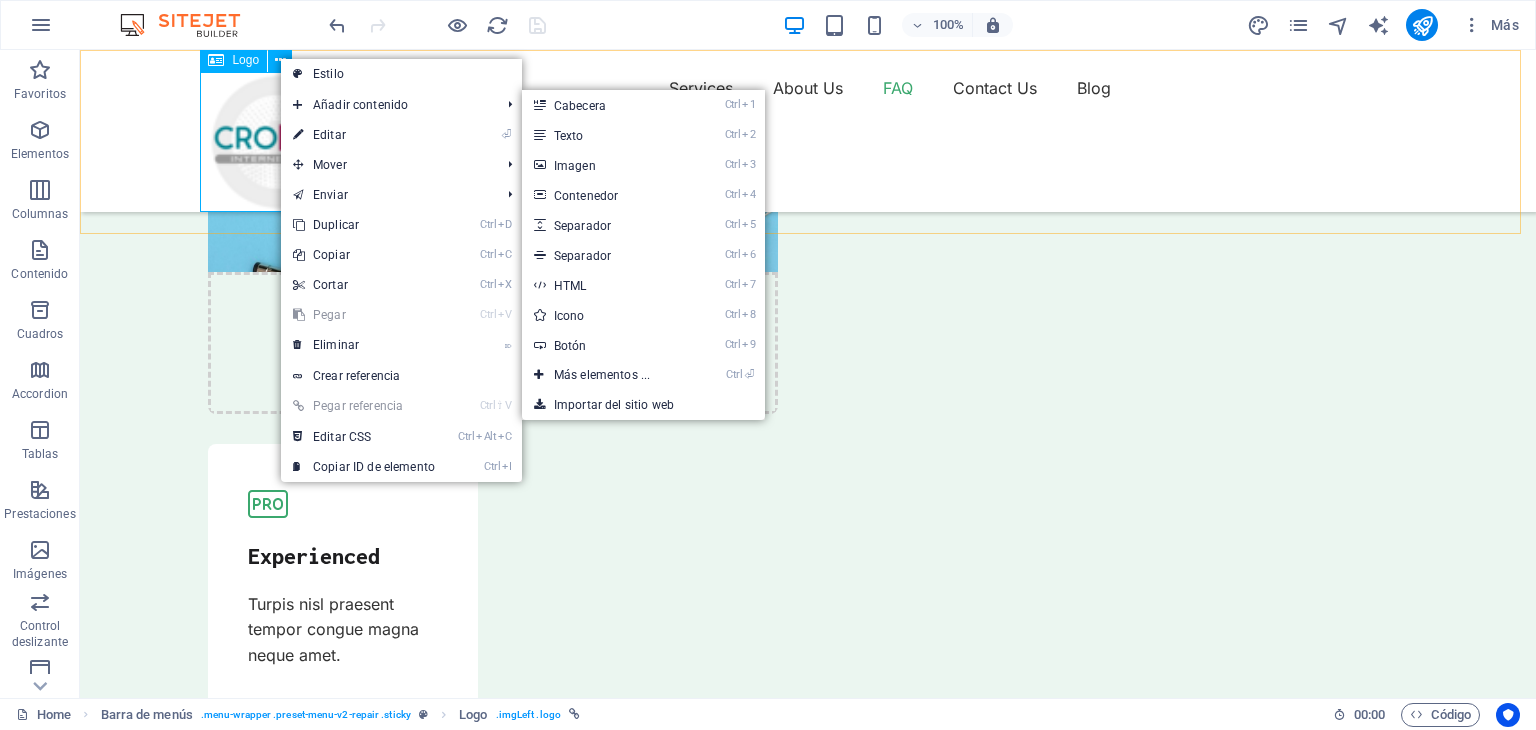 click at bounding box center [278, 142] 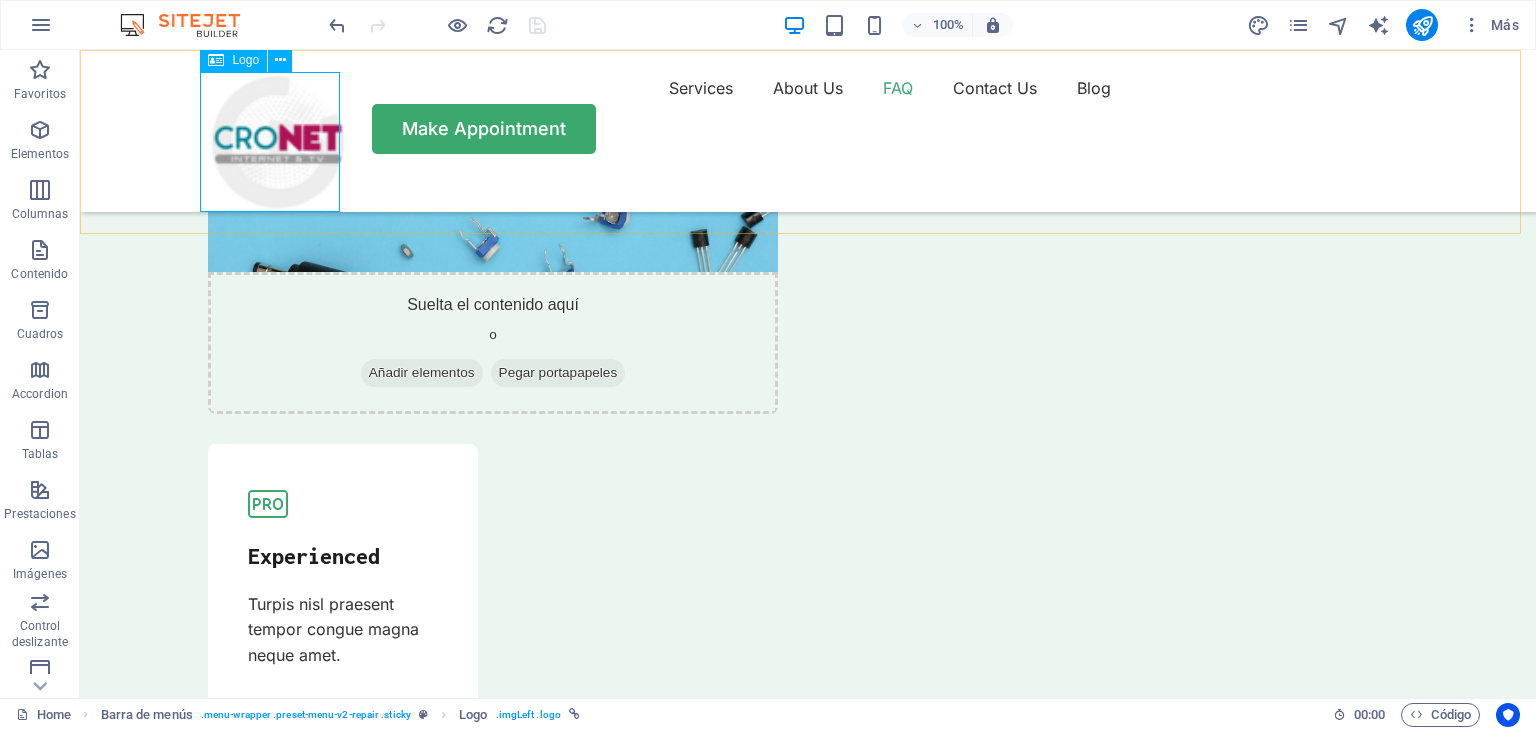 click at bounding box center (278, 142) 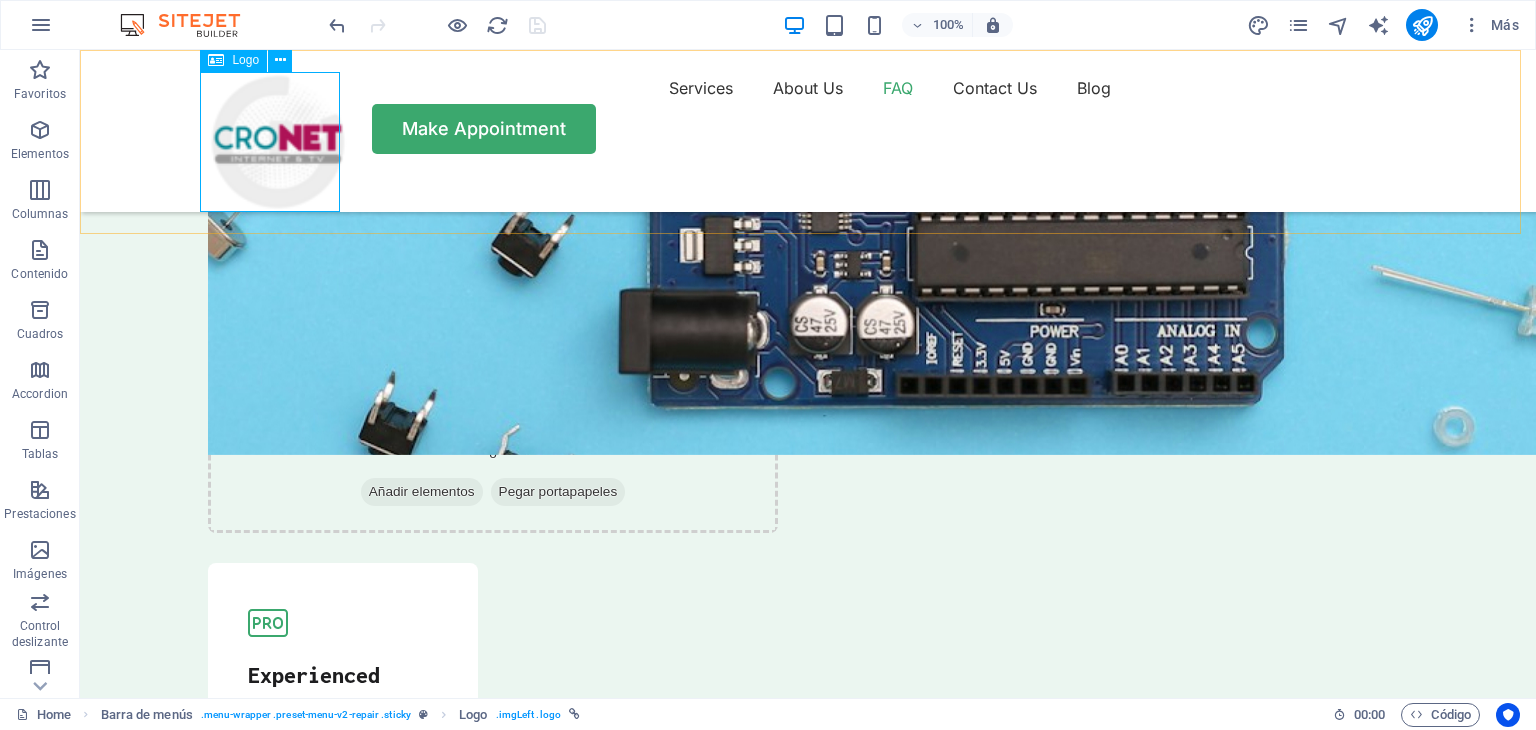 scroll, scrollTop: 5975, scrollLeft: 0, axis: vertical 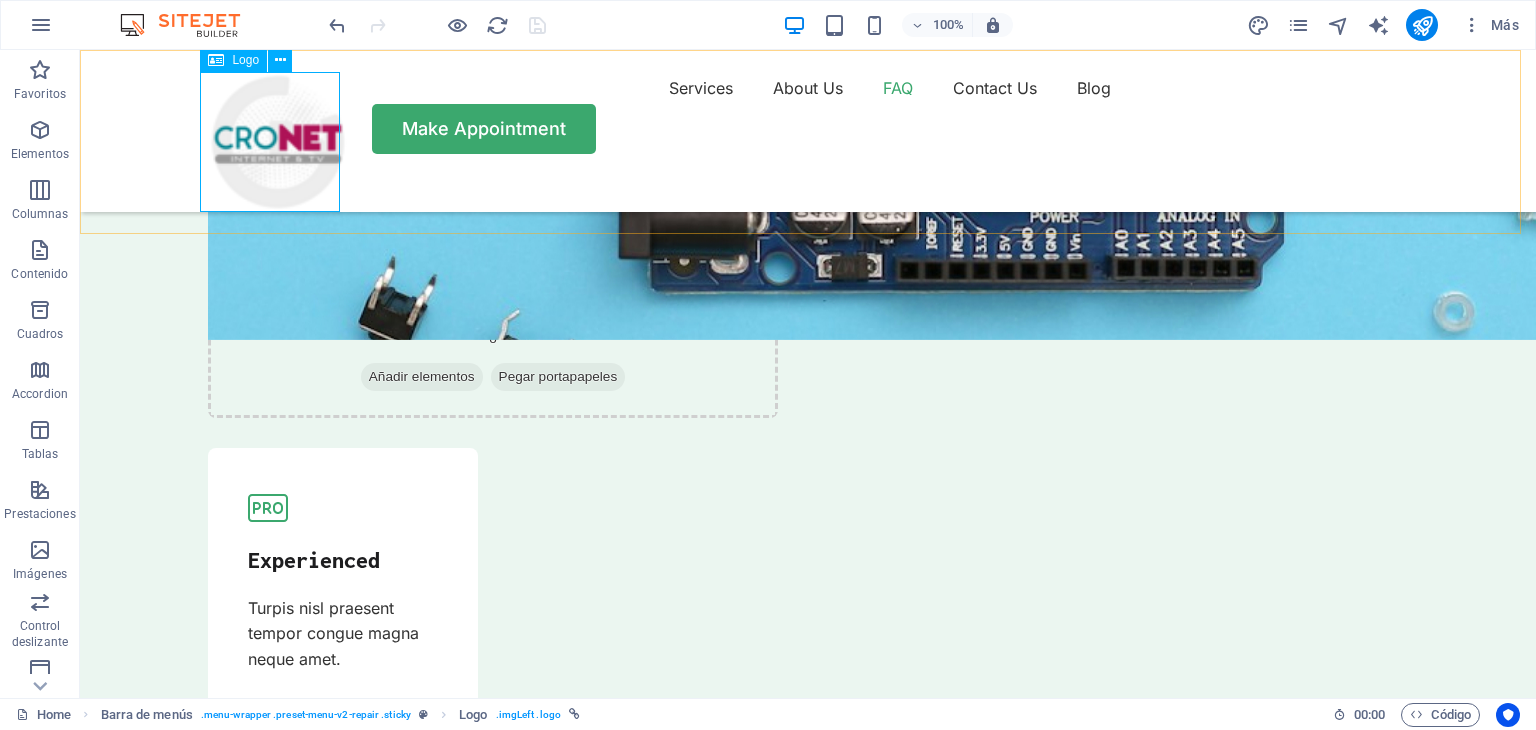 select on "px" 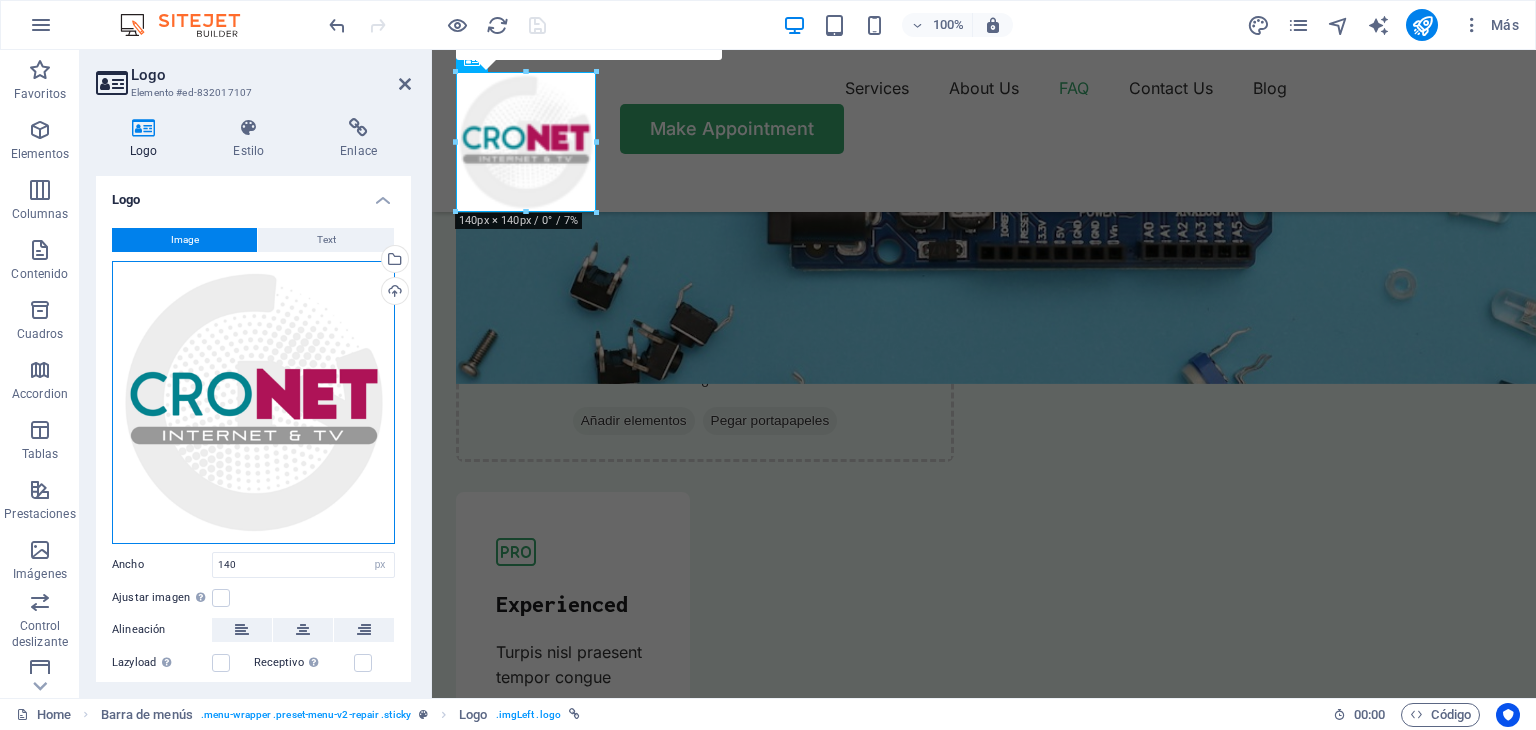 click on "Arrastra archivos aquí, haz clic para escoger archivos o  selecciona archivos de Archivos o de nuestra galería gratuita de fotos y vídeos" at bounding box center [253, 402] 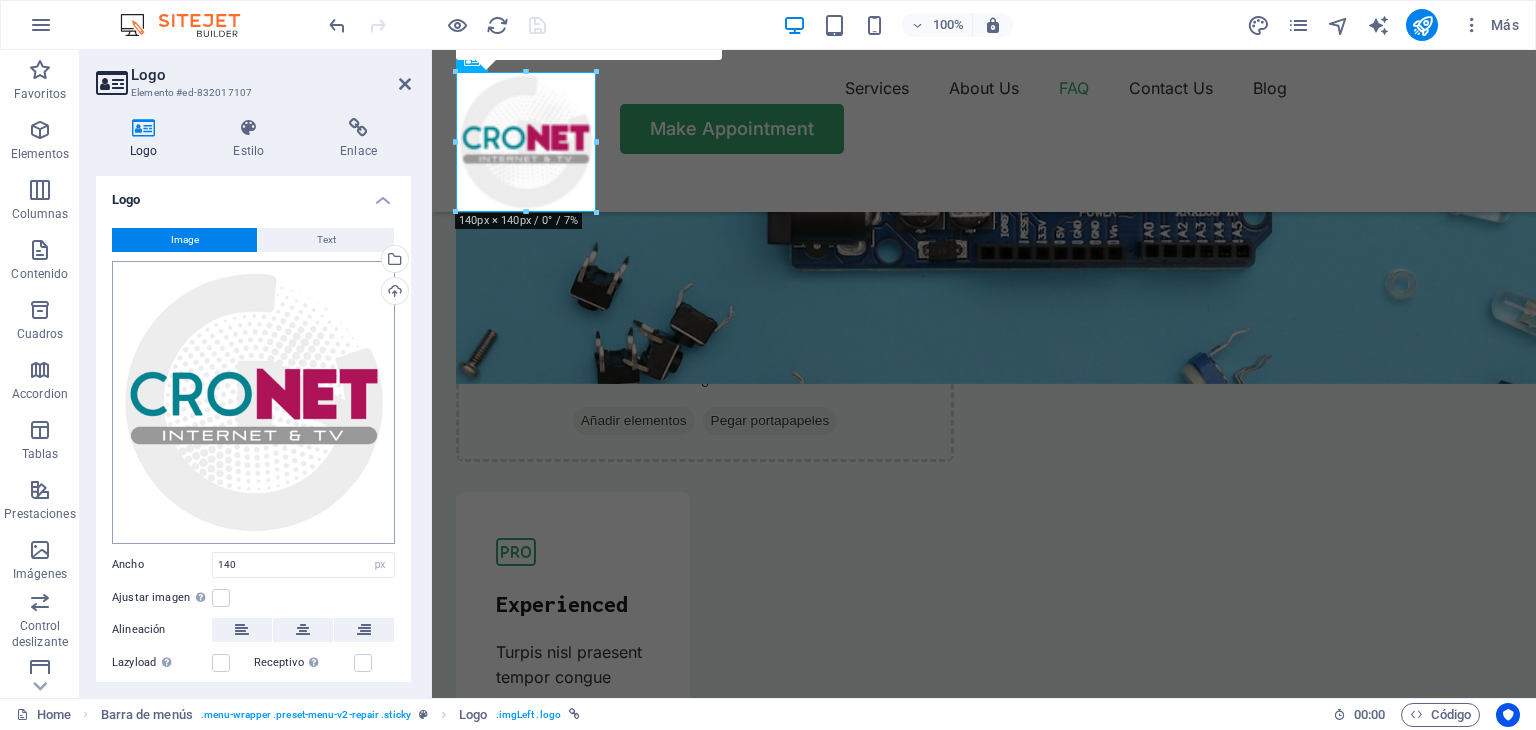 scroll, scrollTop: 5912, scrollLeft: 0, axis: vertical 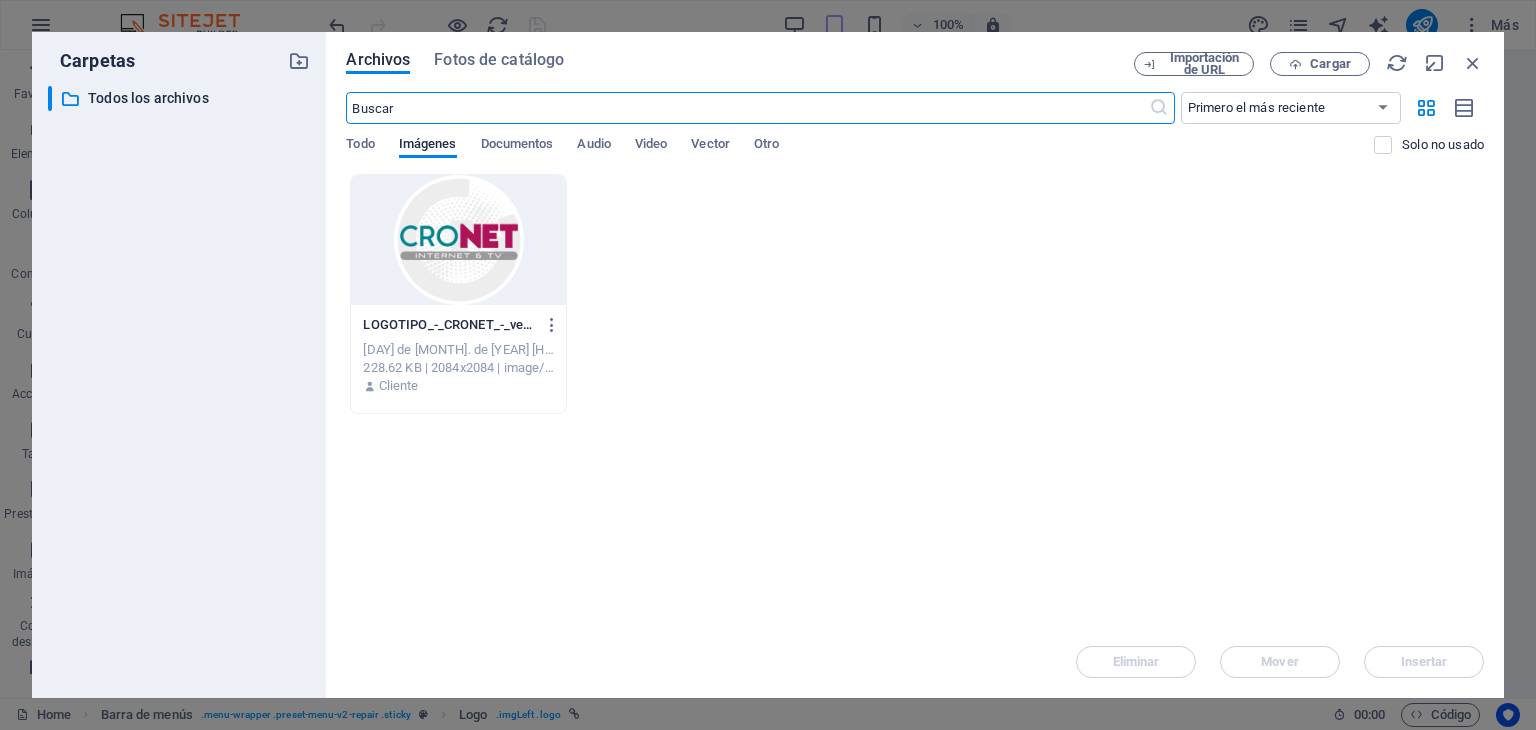 click at bounding box center (458, 240) 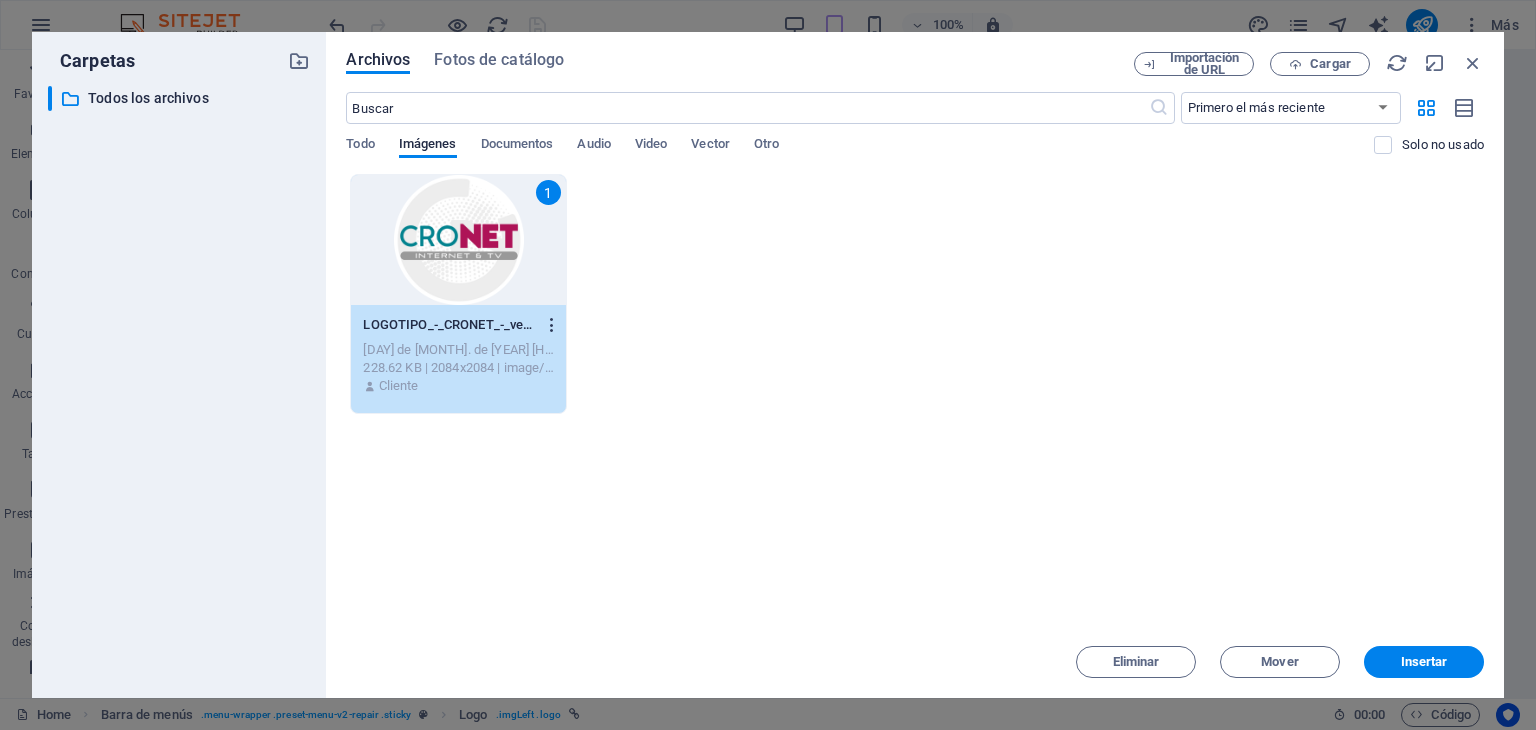 click at bounding box center (552, 325) 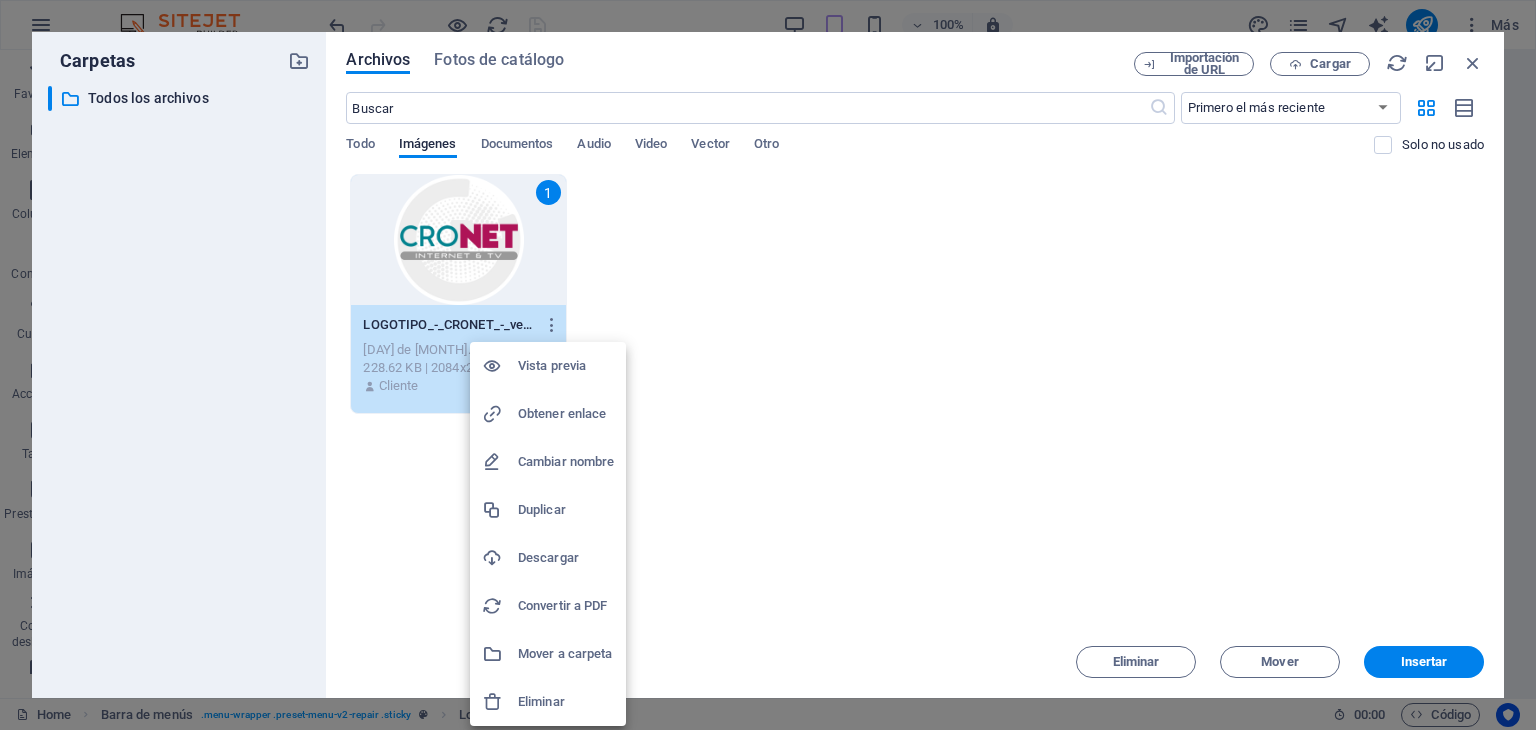 click at bounding box center [768, 365] 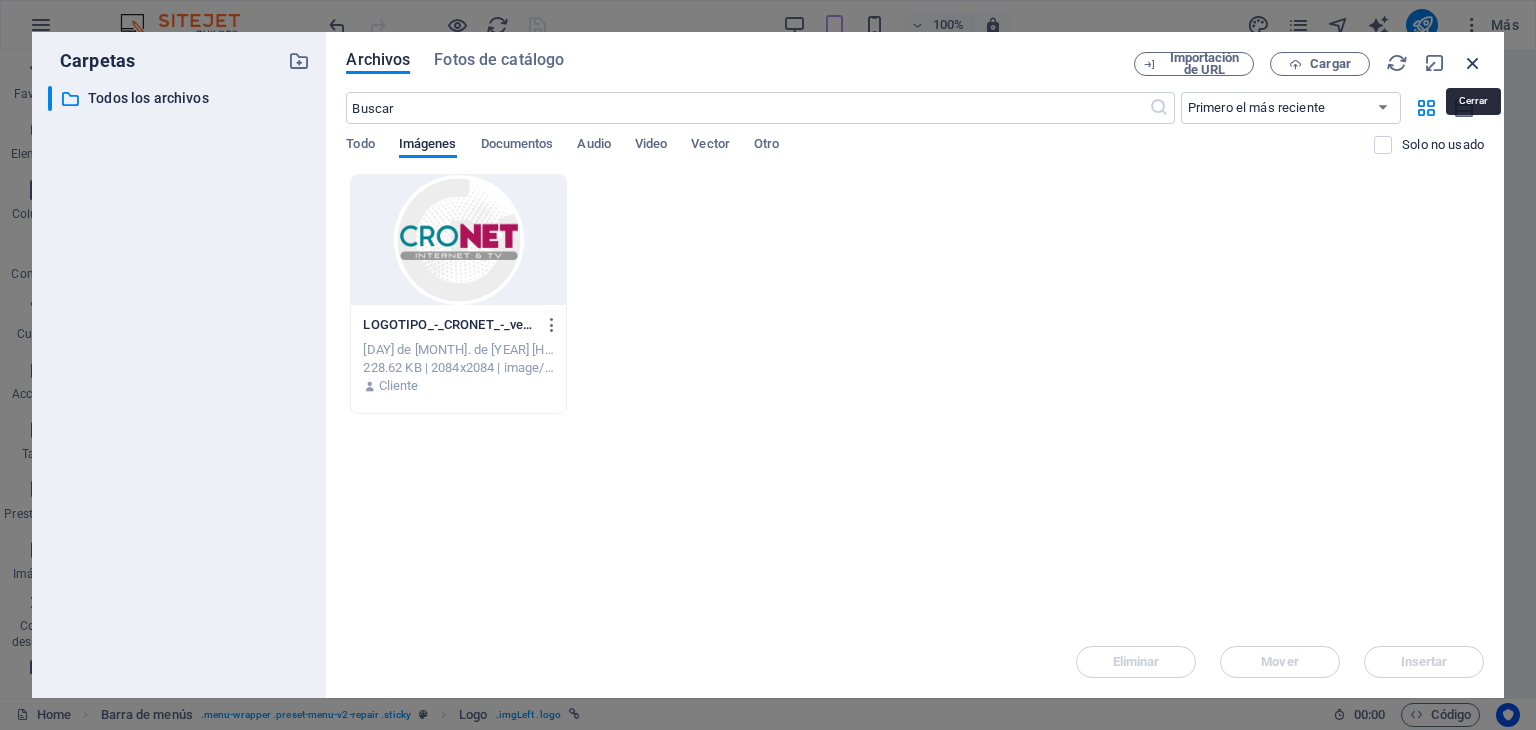 click at bounding box center (1473, 63) 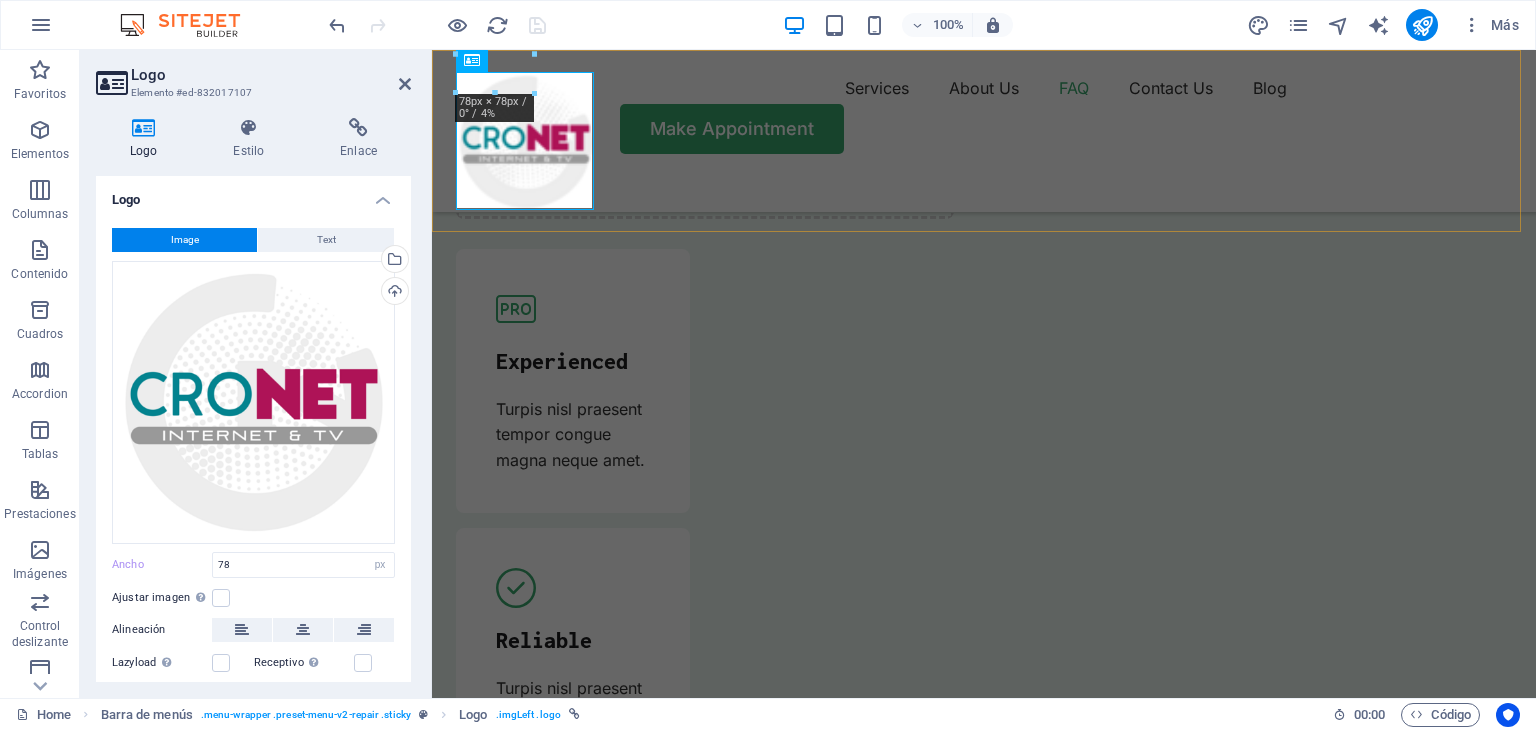 type on "140" 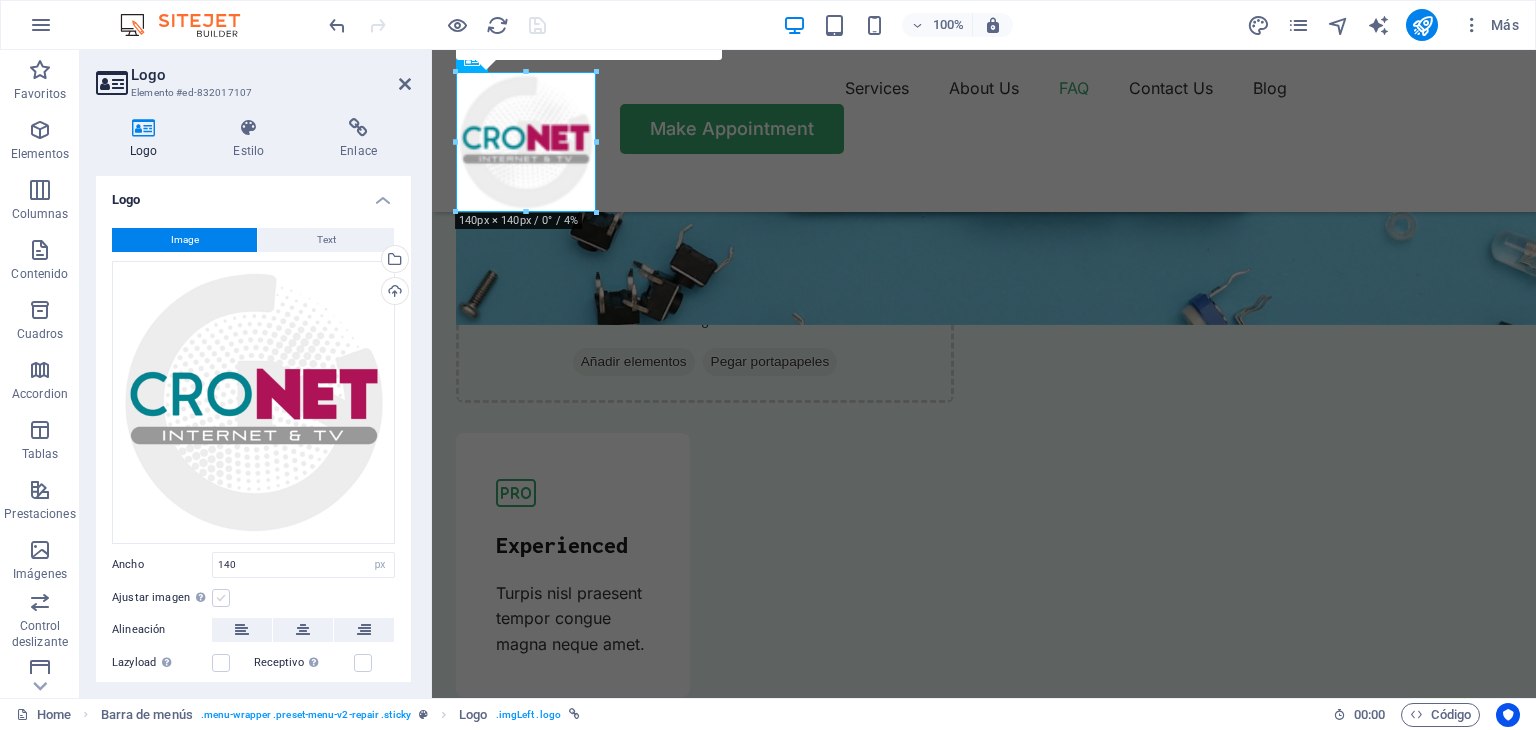 click at bounding box center [221, 598] 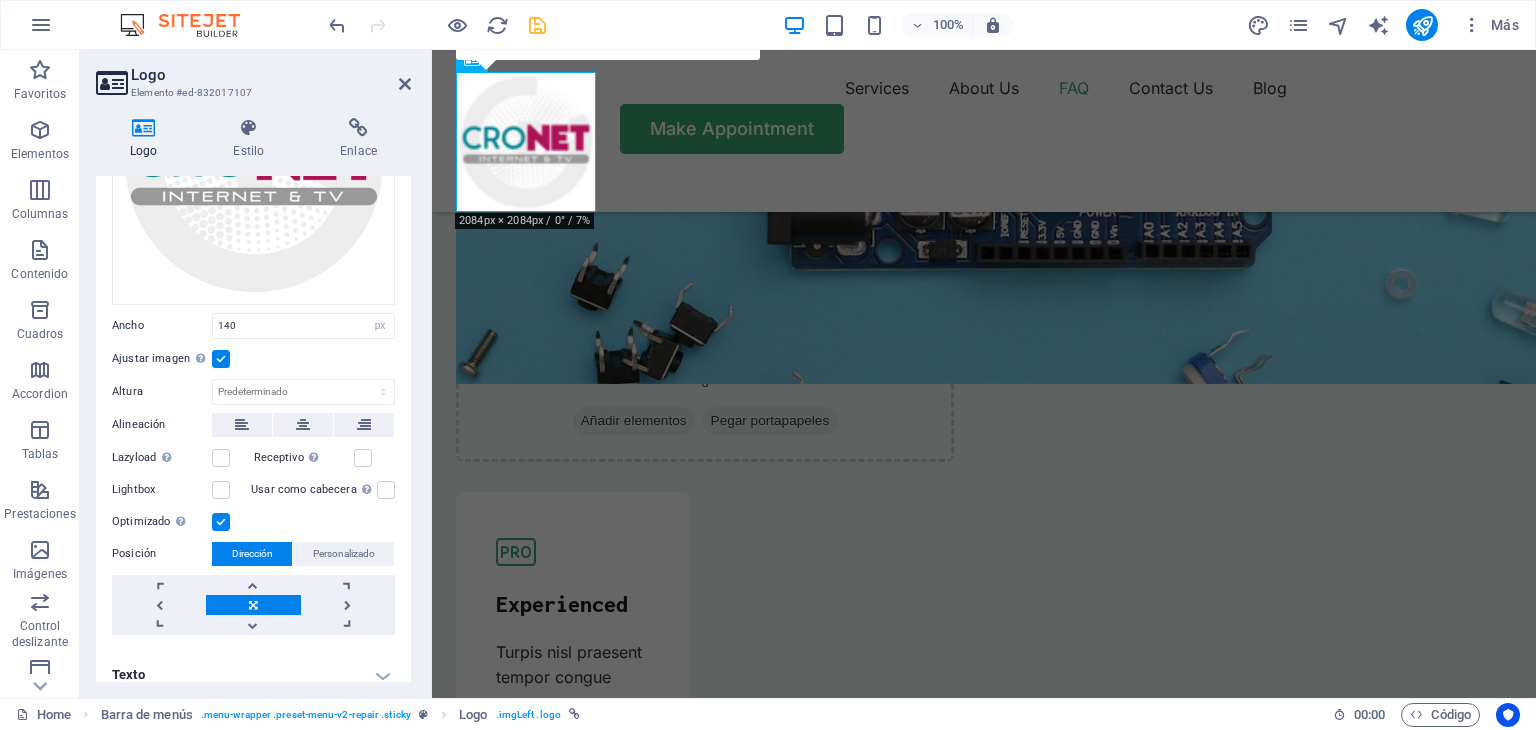 scroll, scrollTop: 251, scrollLeft: 0, axis: vertical 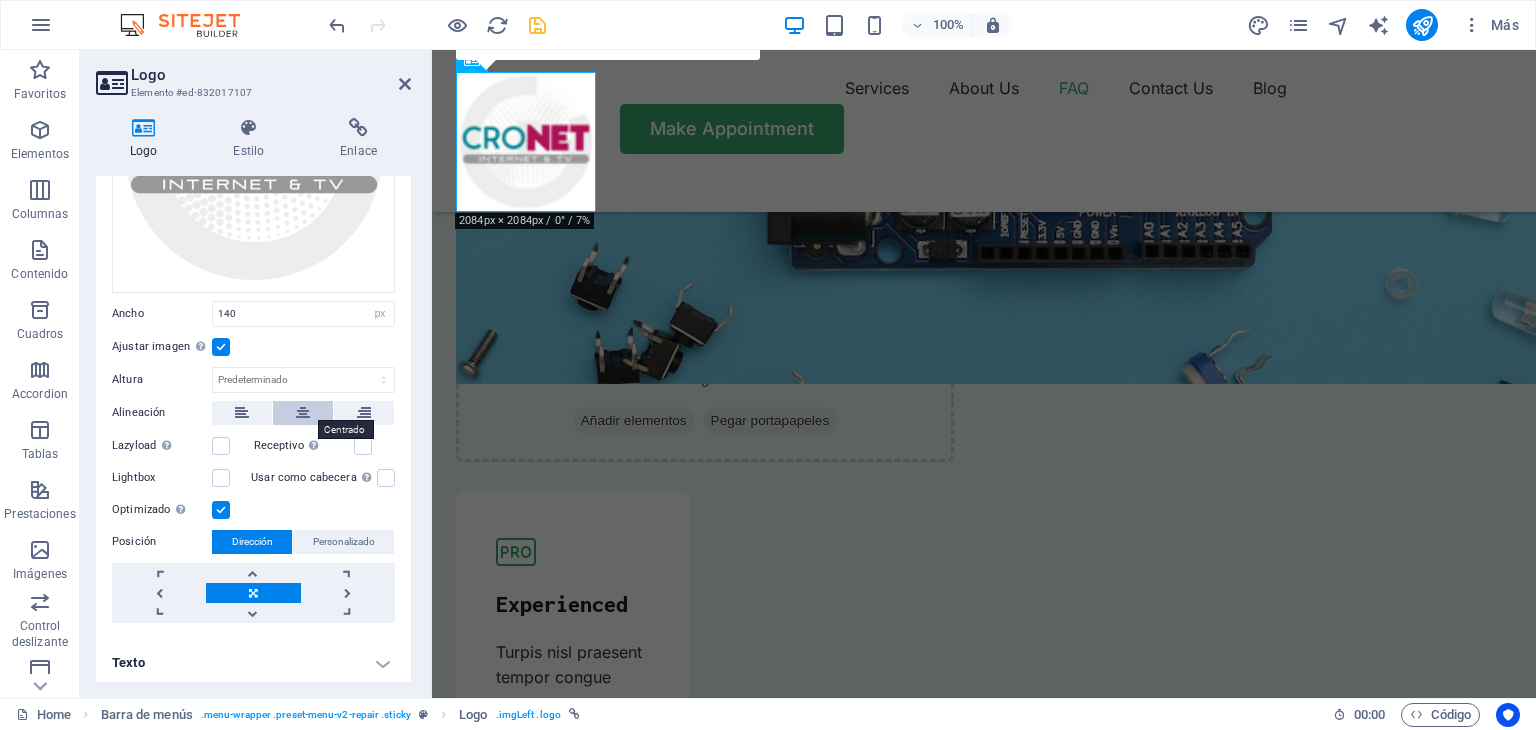 click at bounding box center [303, 413] 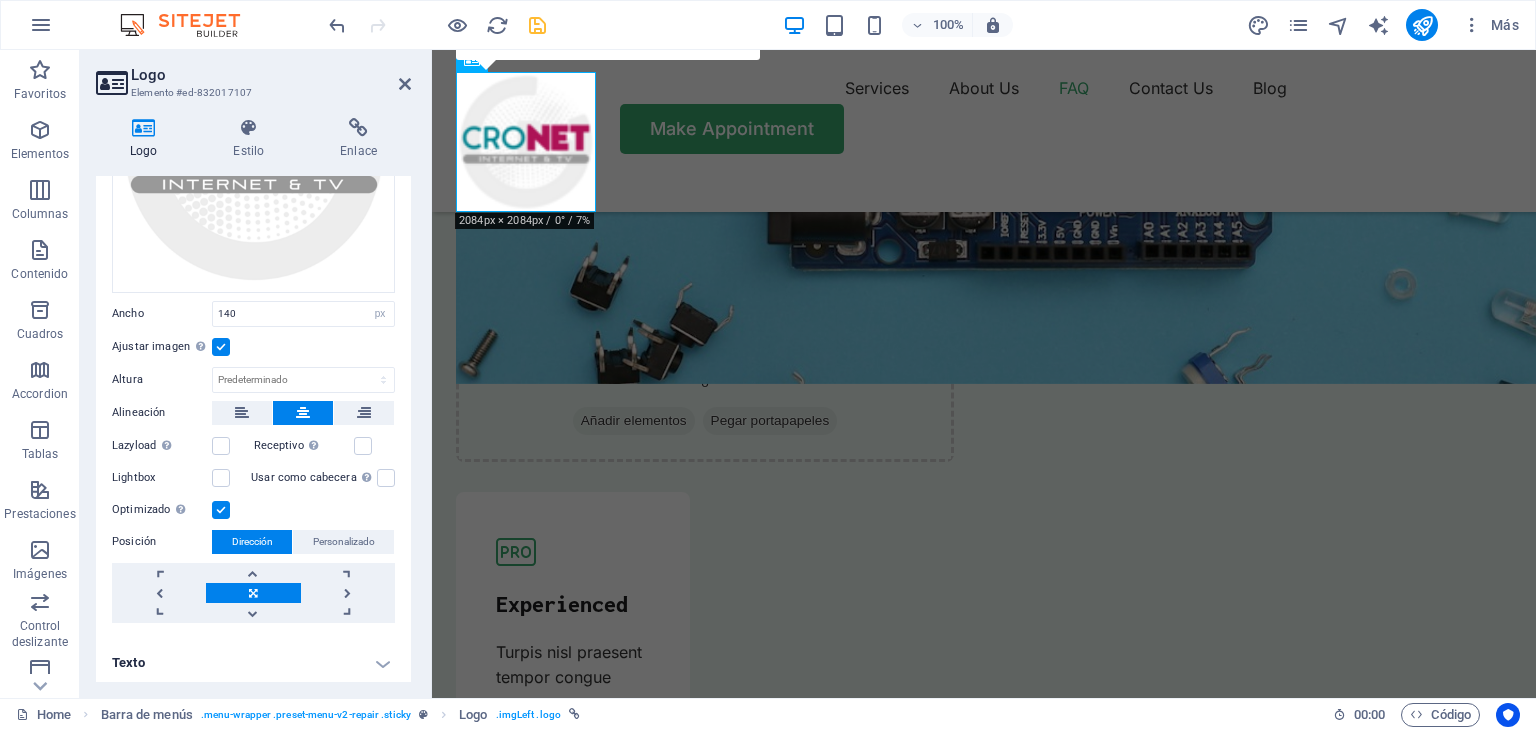 click at bounding box center (221, 510) 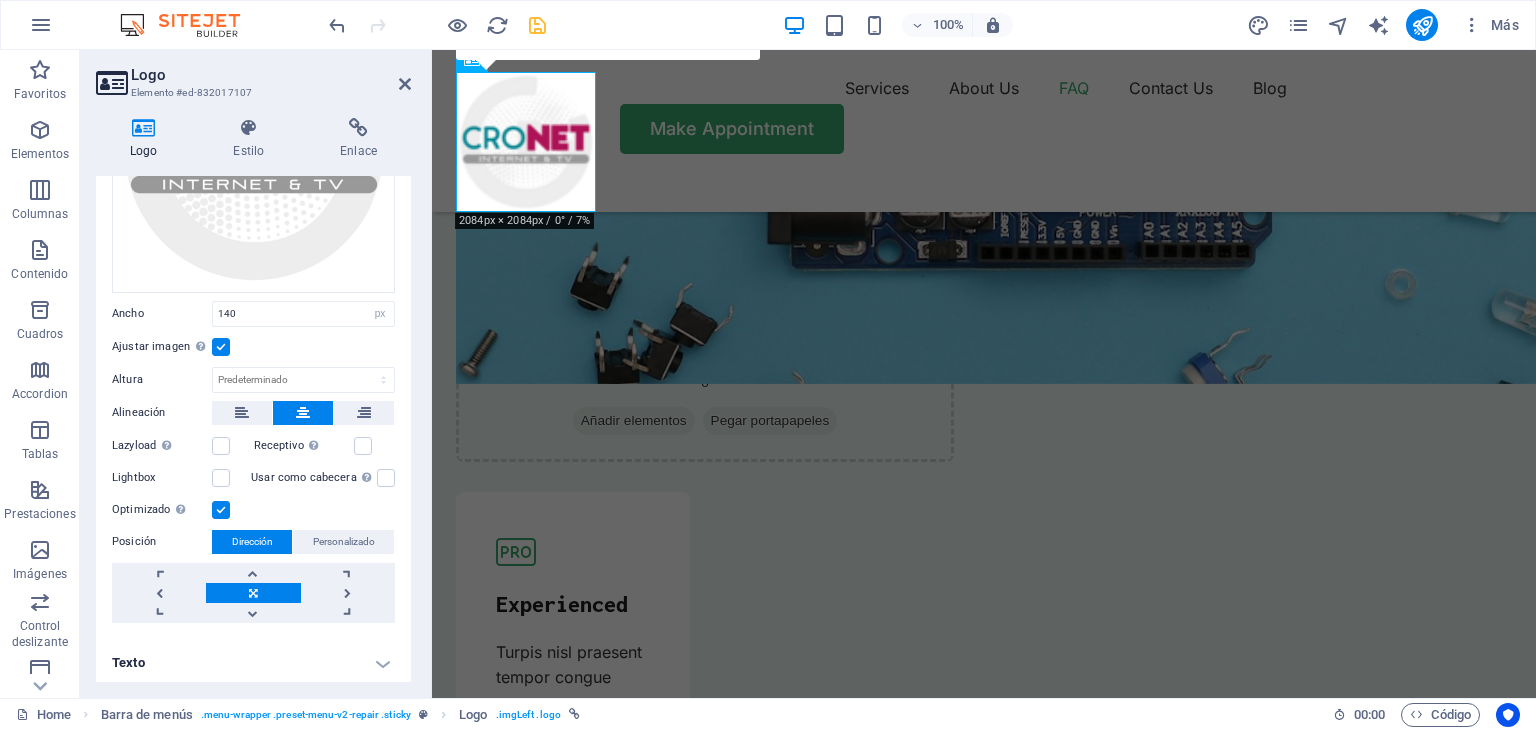 click on "Optimizado Las imágenes se comprimen para así mejorar la velocidad de las páginas." at bounding box center (0, 0) 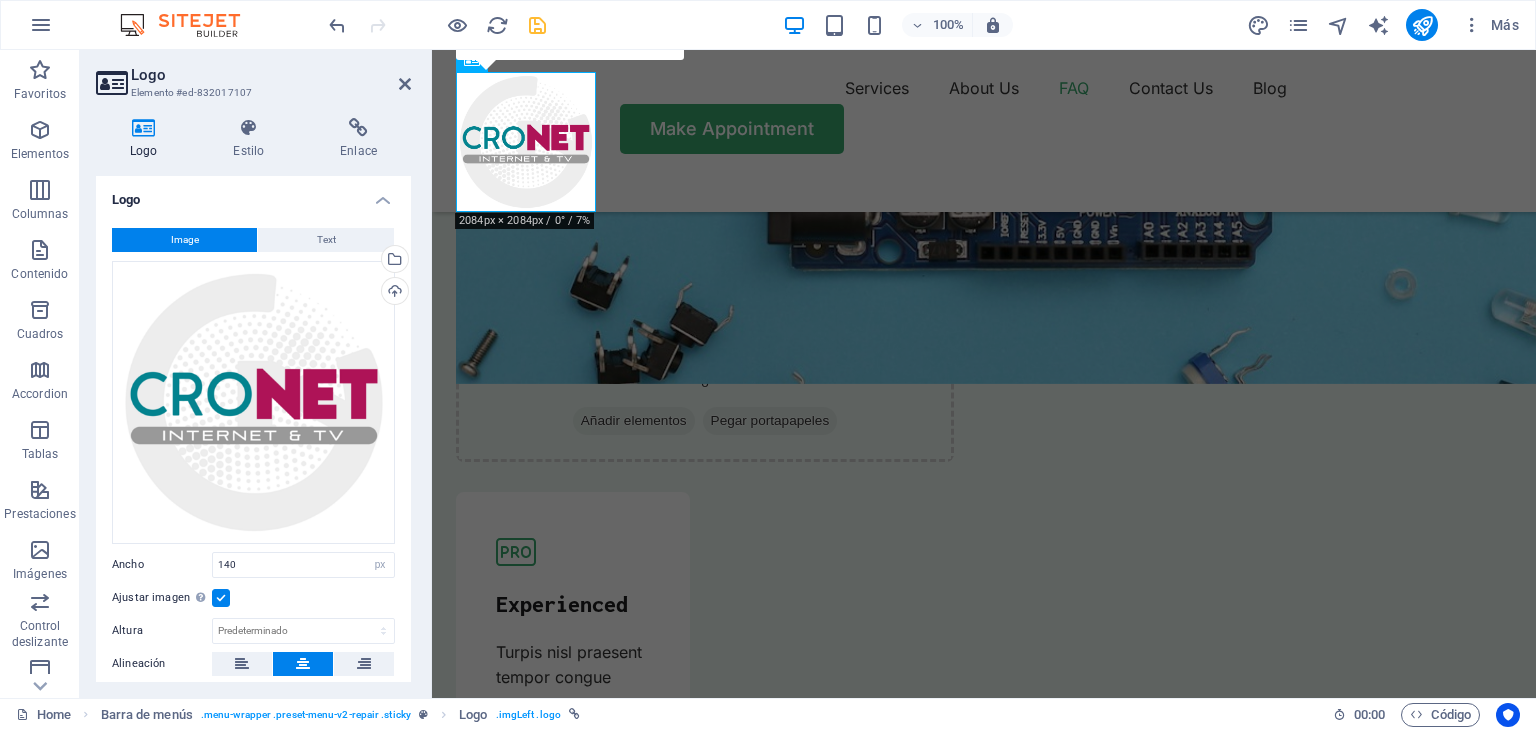 scroll, scrollTop: 0, scrollLeft: 0, axis: both 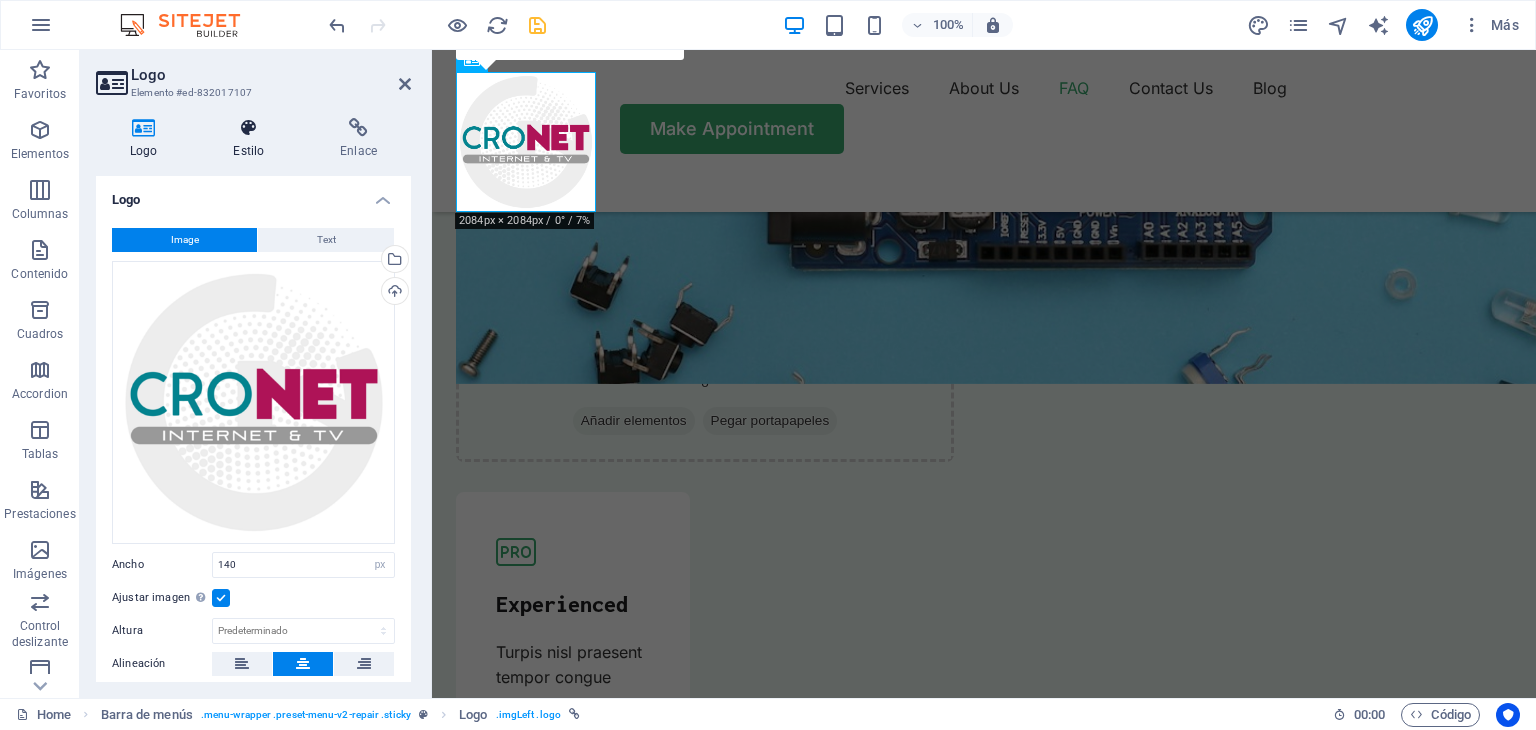 click at bounding box center (248, 128) 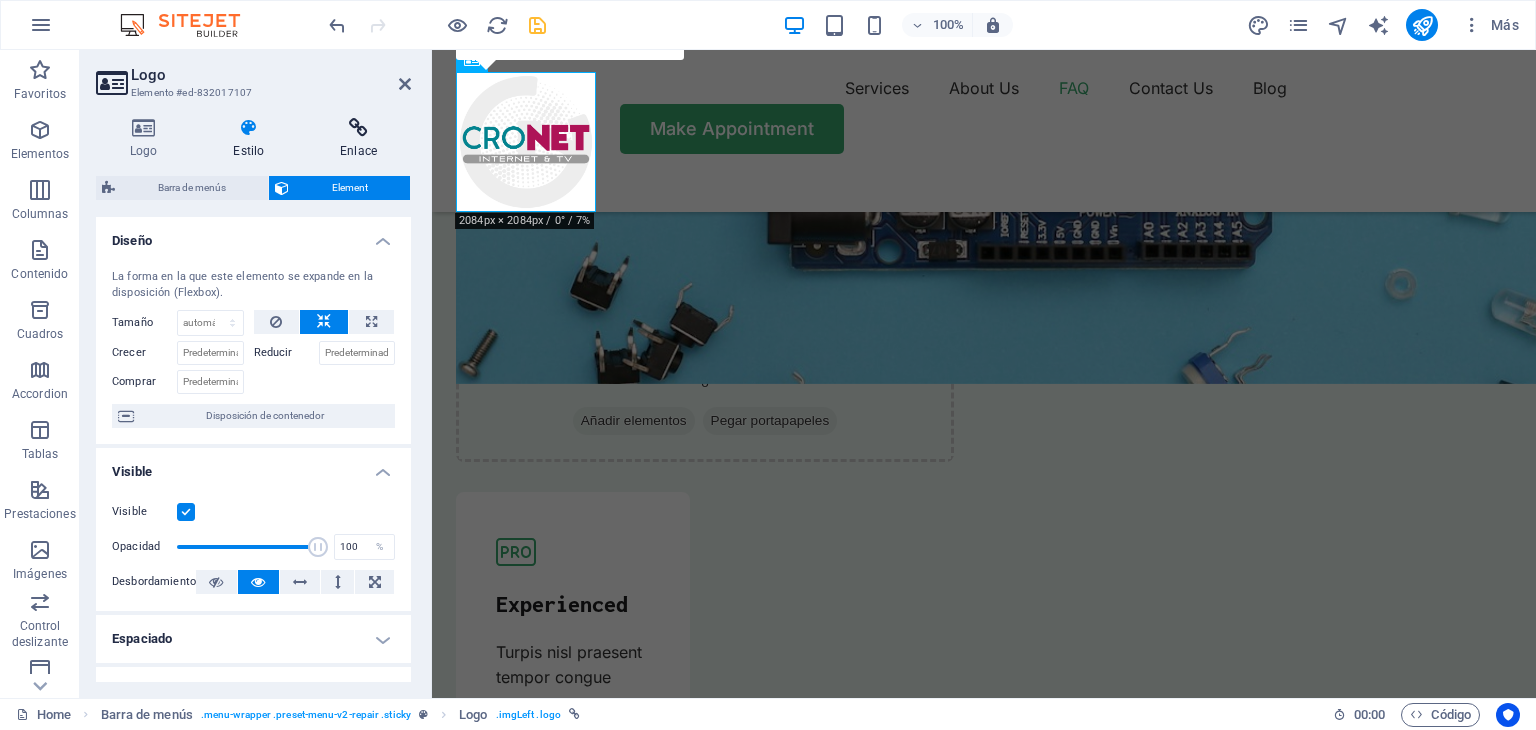 click at bounding box center [358, 128] 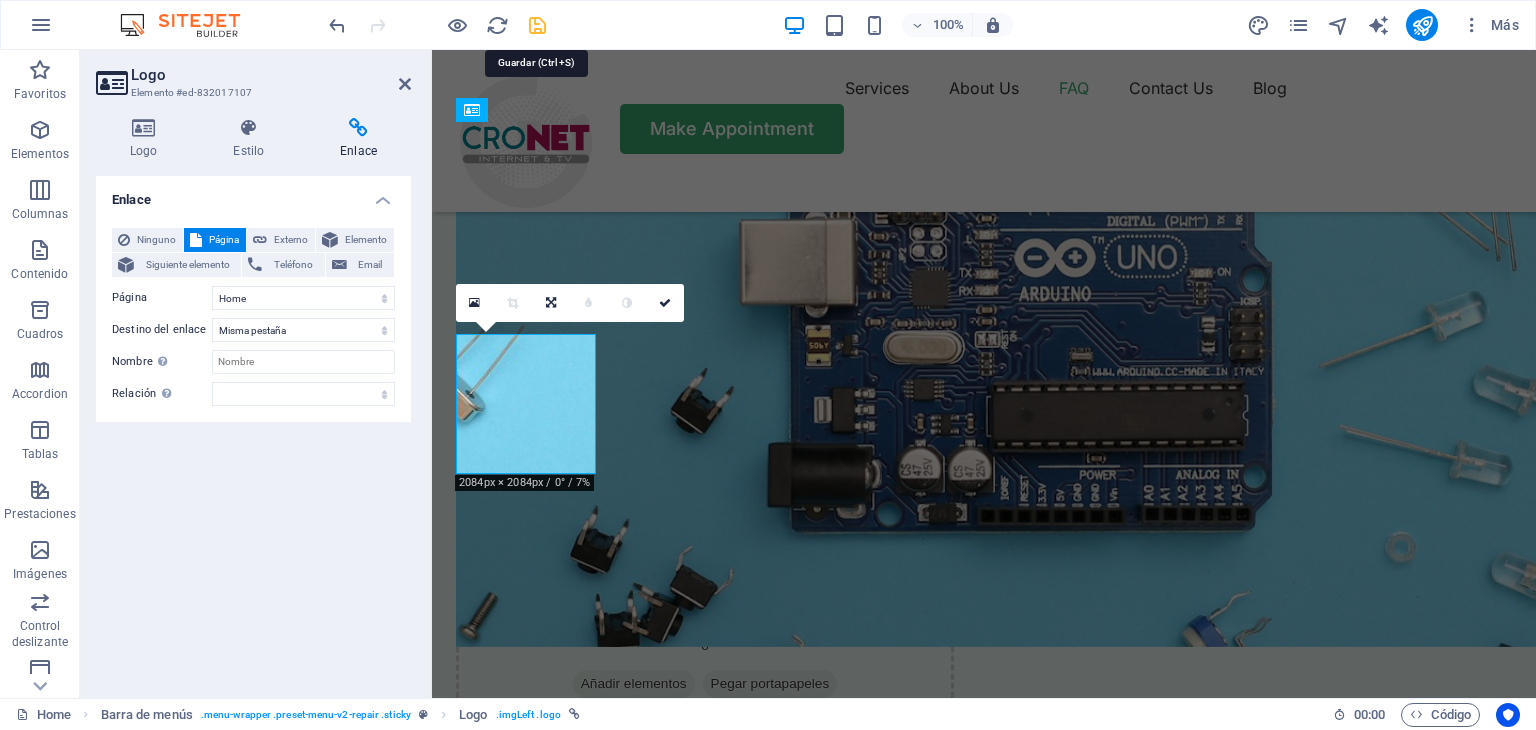 click at bounding box center [537, 25] 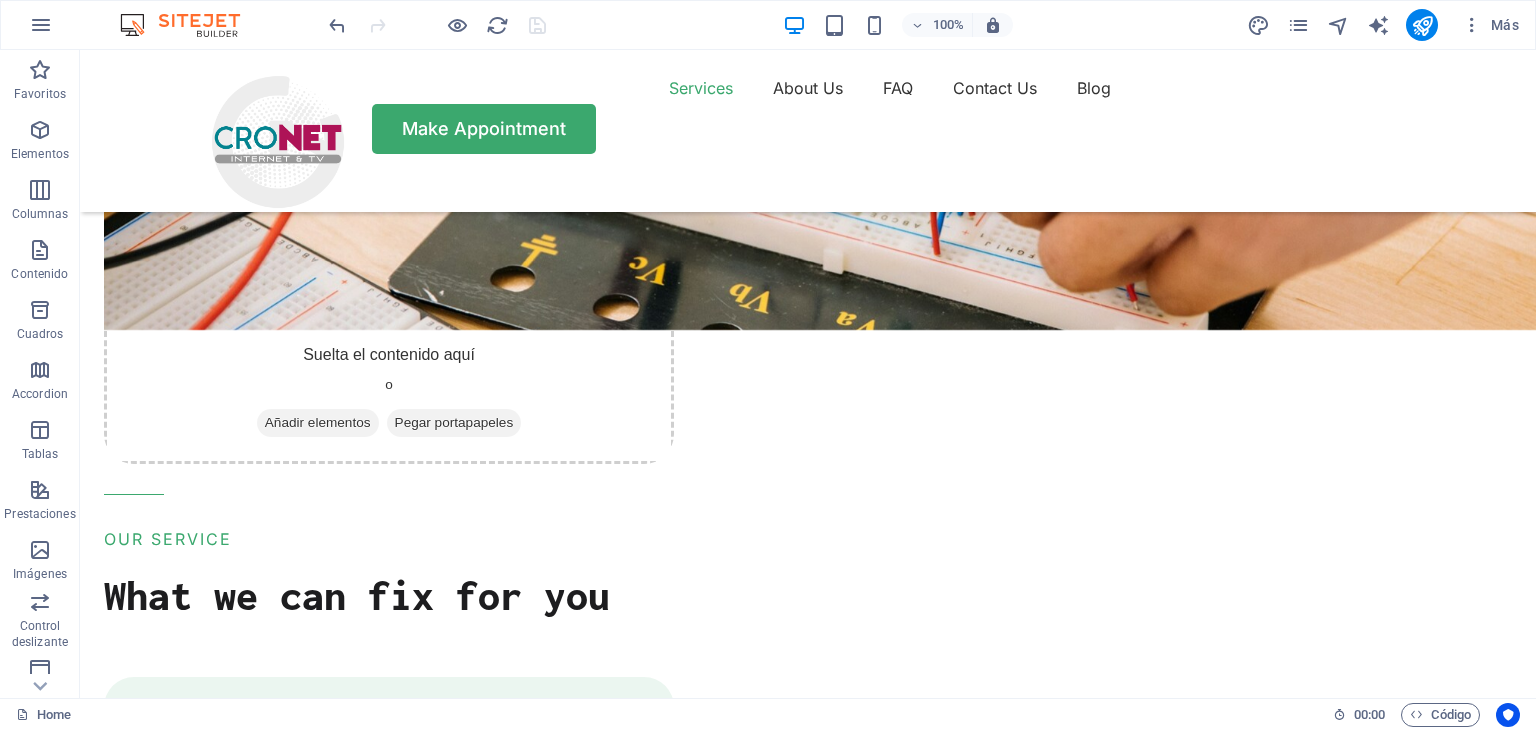 scroll, scrollTop: 1940, scrollLeft: 0, axis: vertical 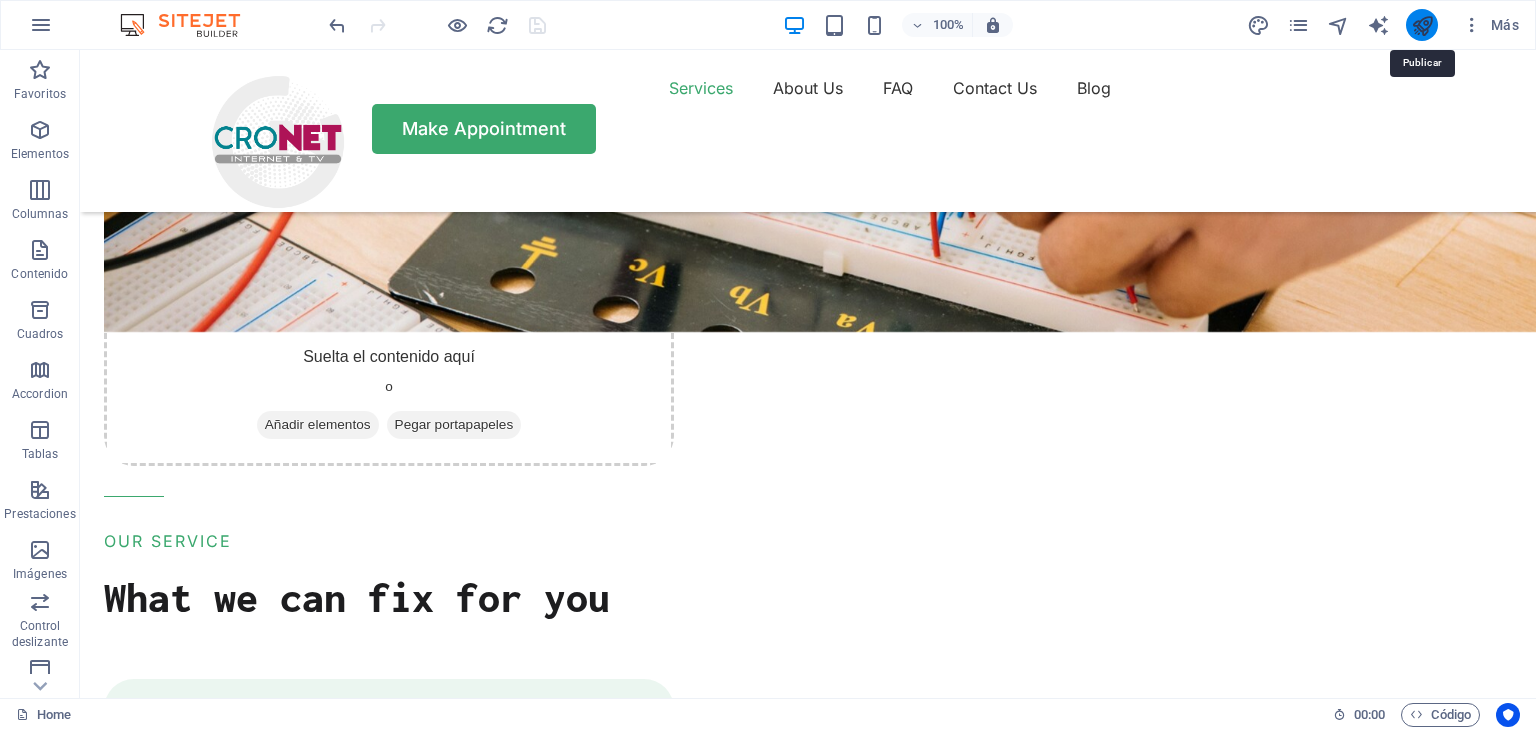 click at bounding box center [1422, 25] 